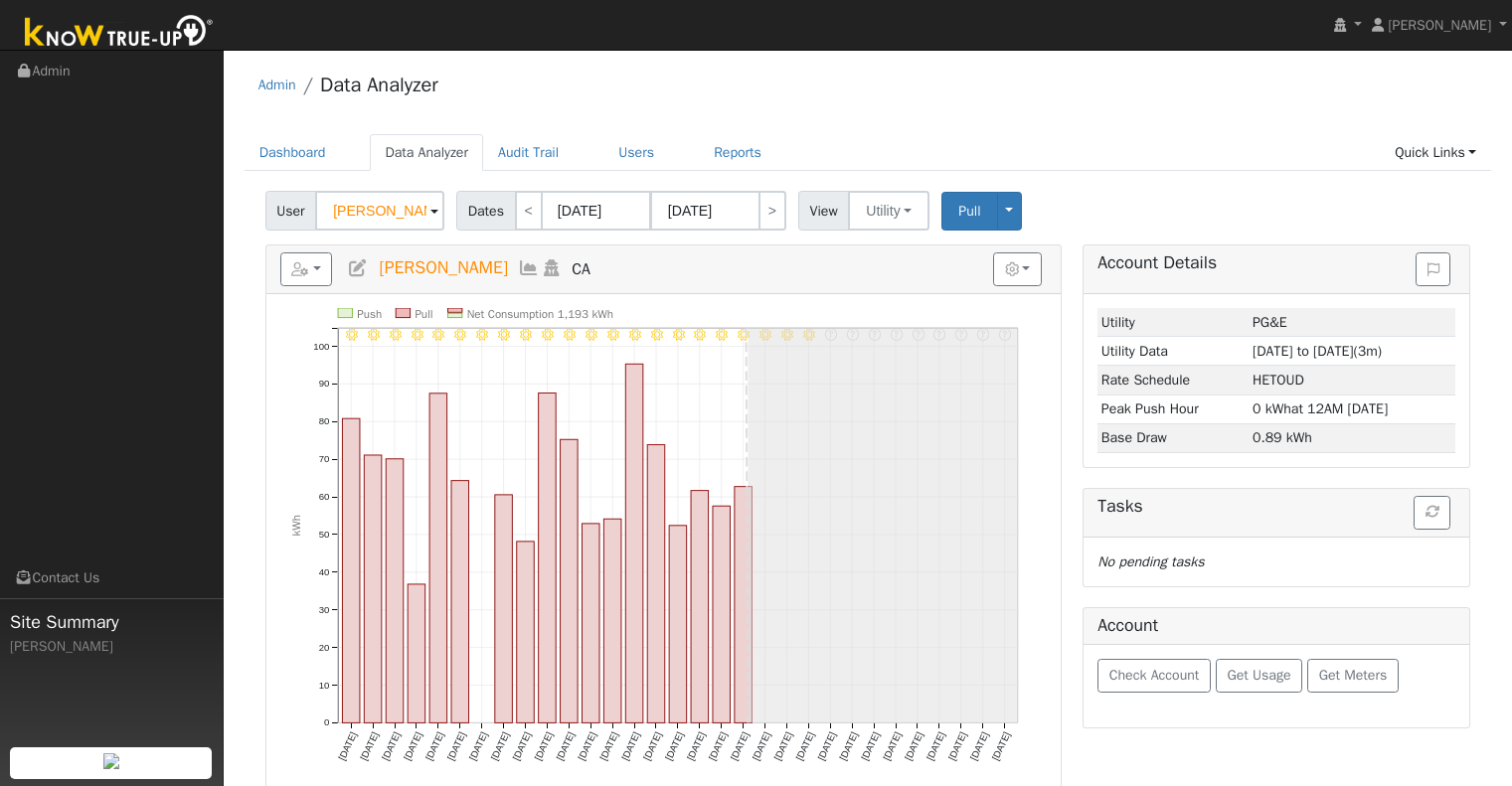 click on "Dashboard" at bounding box center [292, 152] 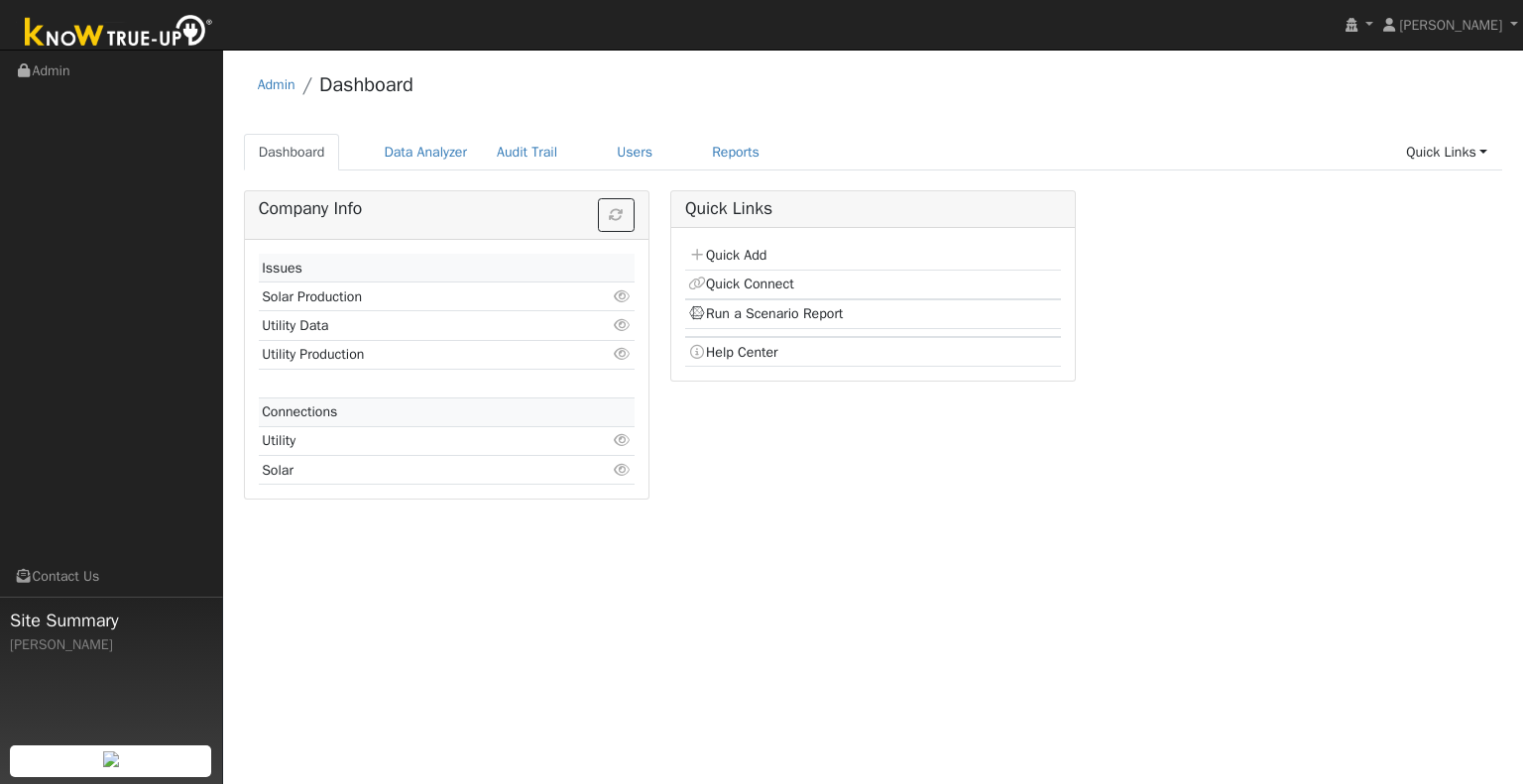 scroll, scrollTop: 0, scrollLeft: 0, axis: both 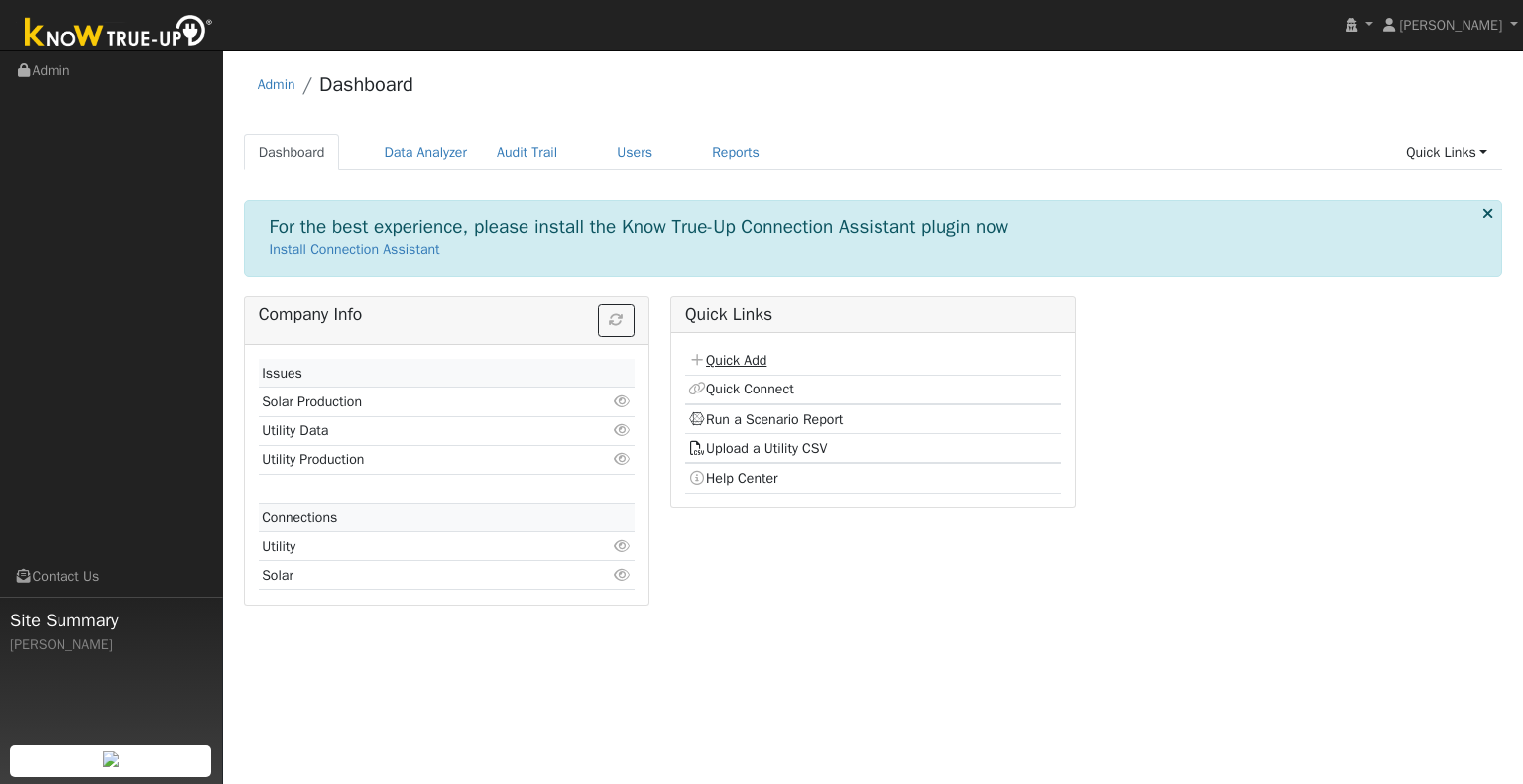 click on "Quick Add" at bounding box center [727, 360] 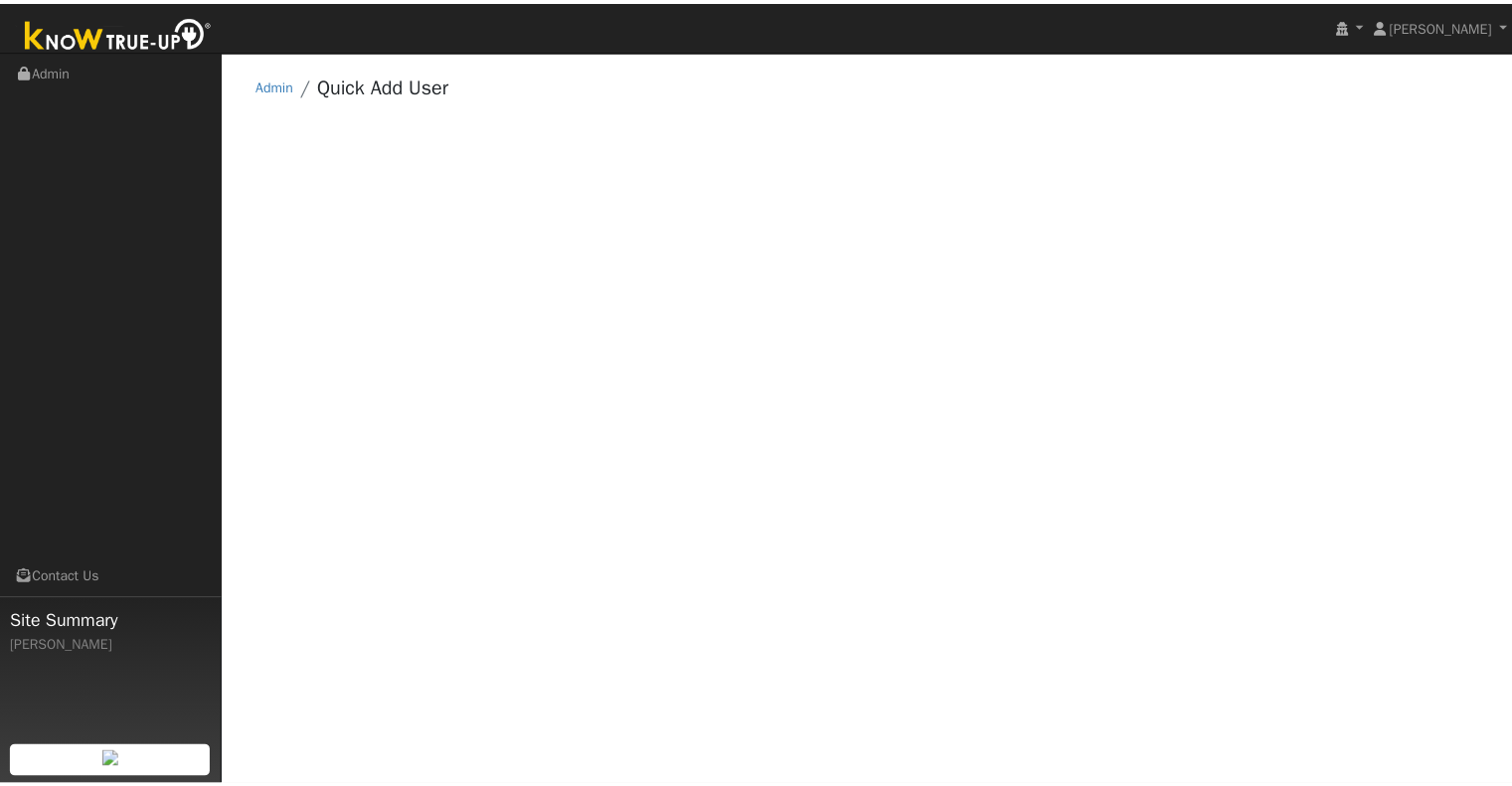 scroll, scrollTop: 0, scrollLeft: 0, axis: both 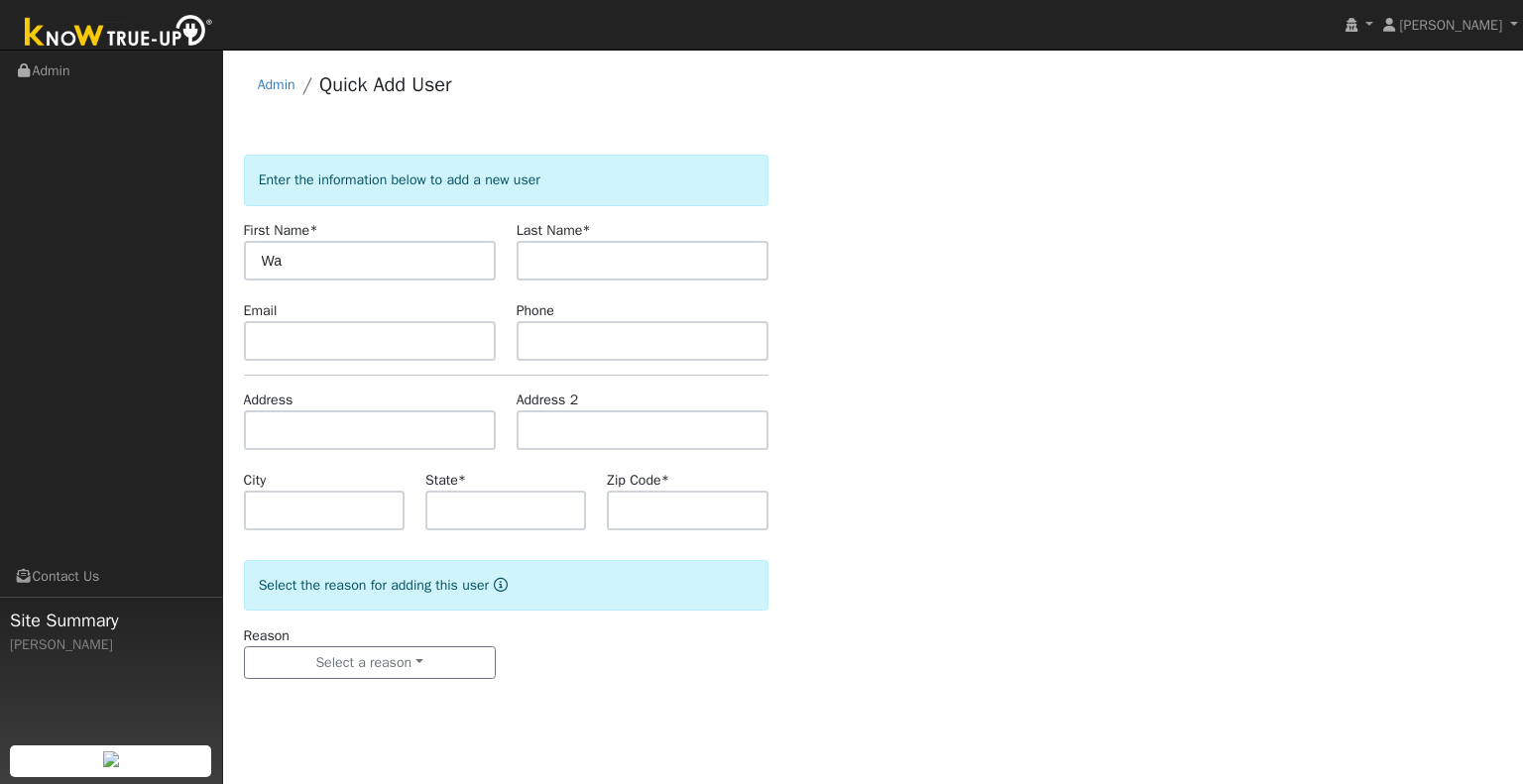 type on "W" 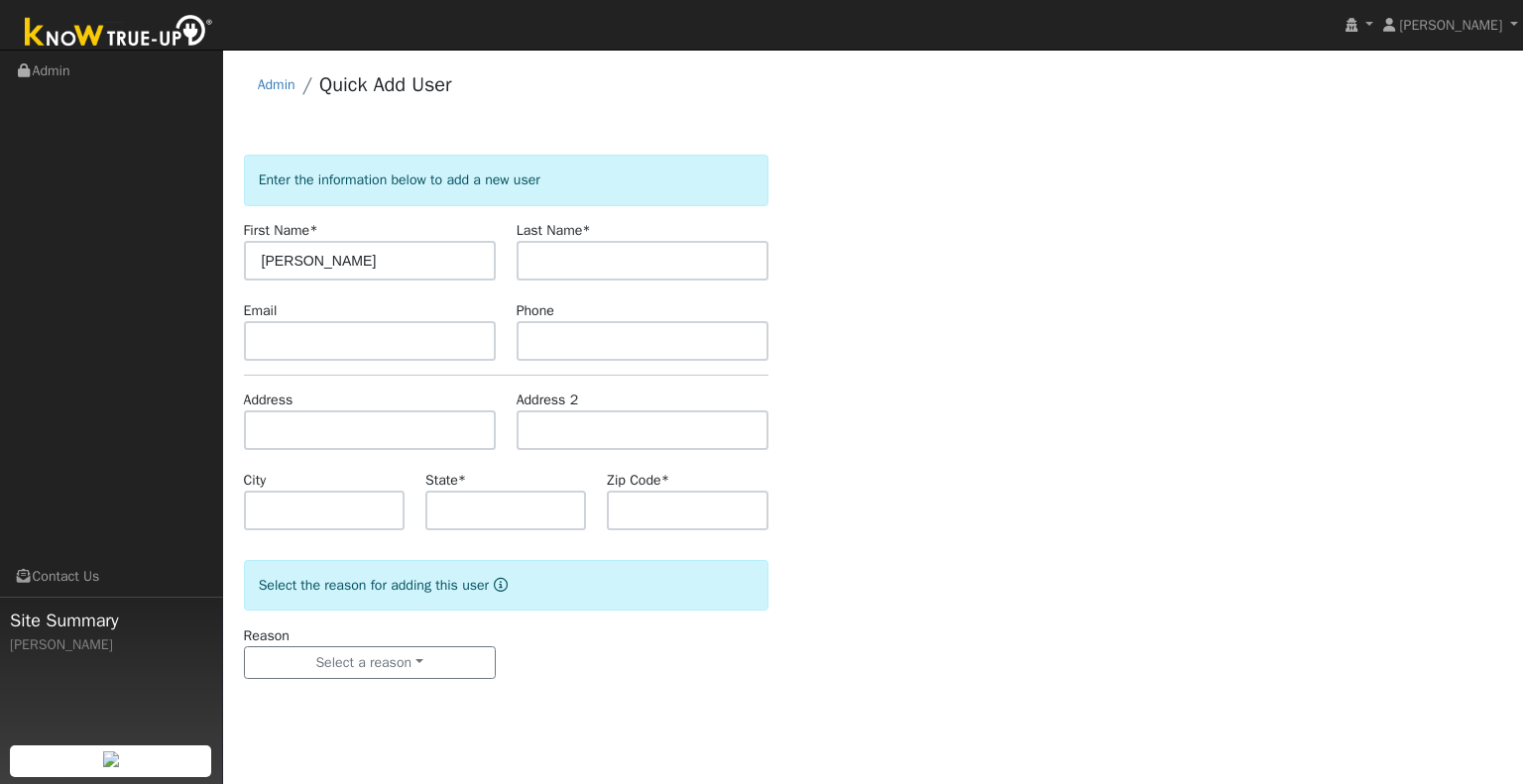 type on "Harvey" 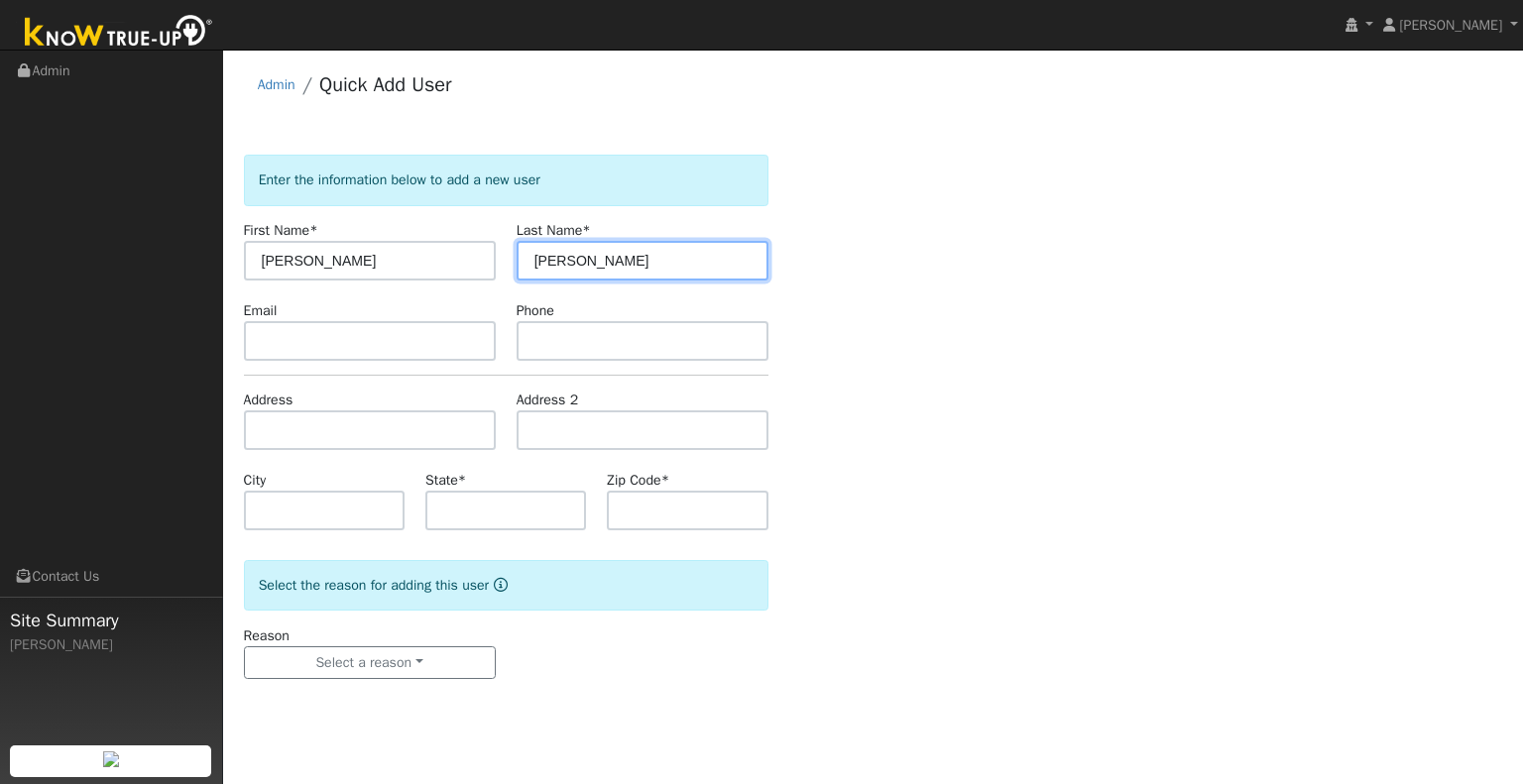 type on "Schwoerer" 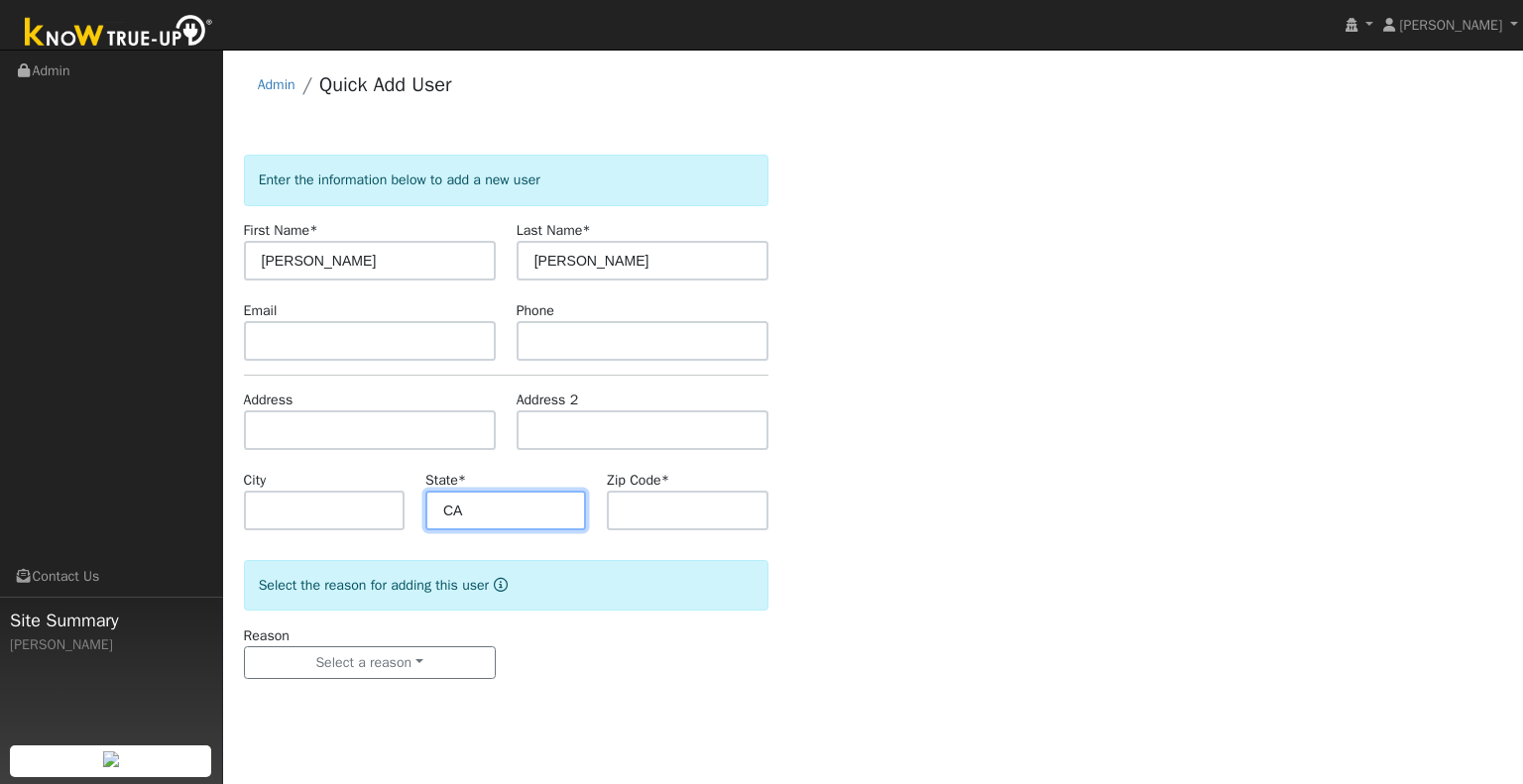 type on "CA" 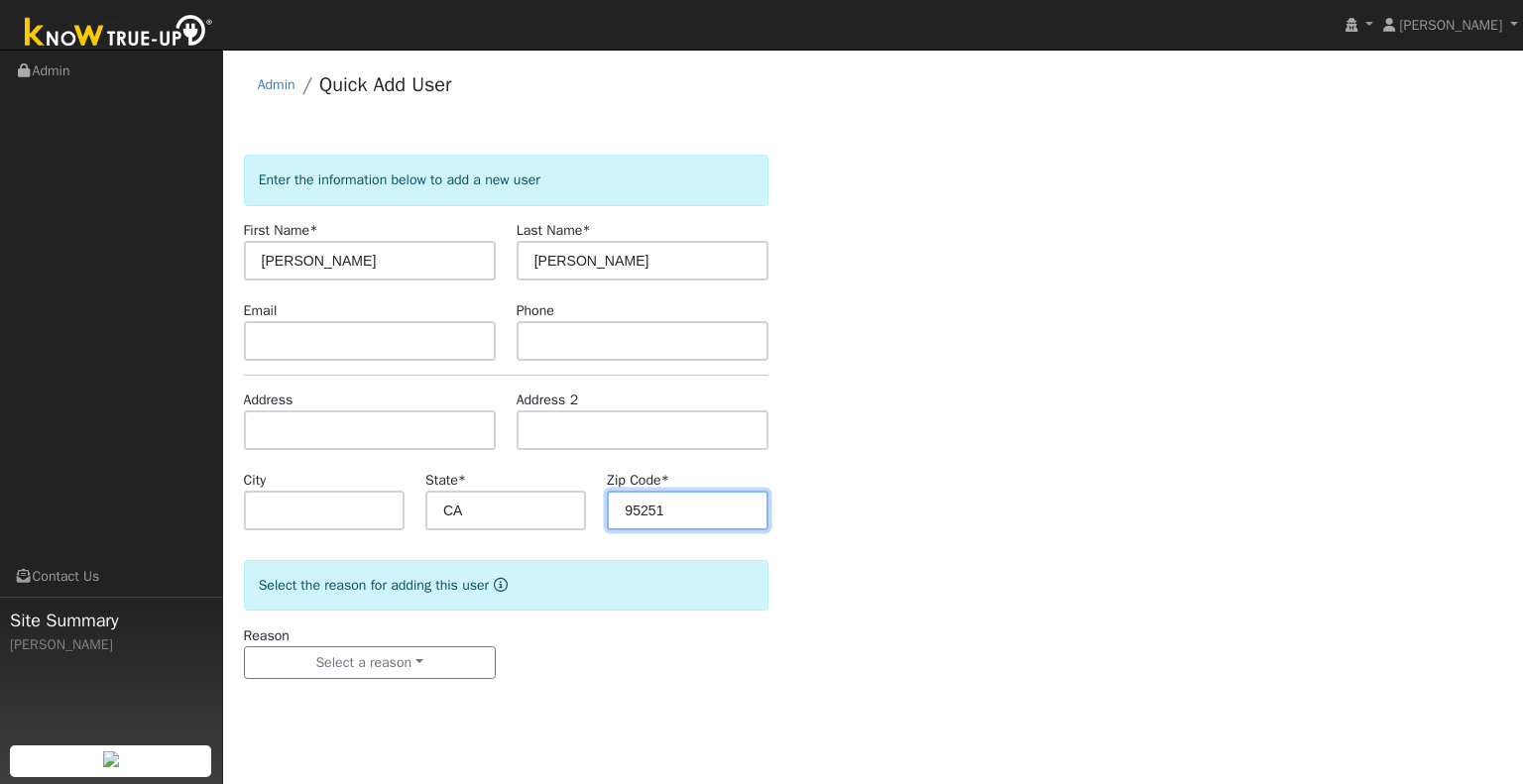 type on "95251" 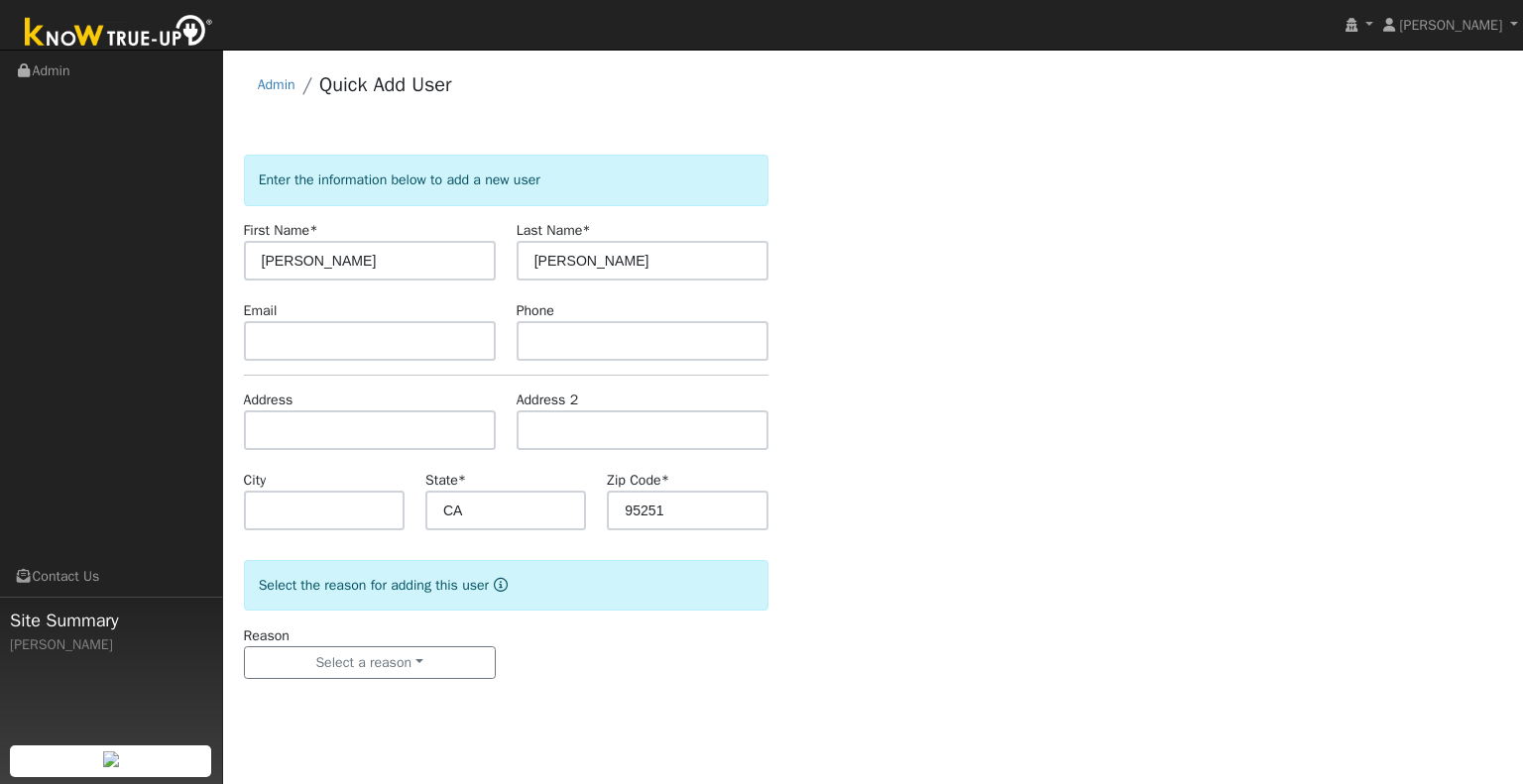 click on "Enter the information below to add a new user First Name  * Harvey Last Name  * Schwoerer Email Phone Address Address 2 City State  * CA Zip Code  * 95251  Select the reason for adding this user  Reason Select a reason New lead New customer adding solar New customer has solar Settings Salesperson Requested Utility Requested Inverter Enable Access Email Notifications No Emails No Emails Weekly Emails Monthly Emails" 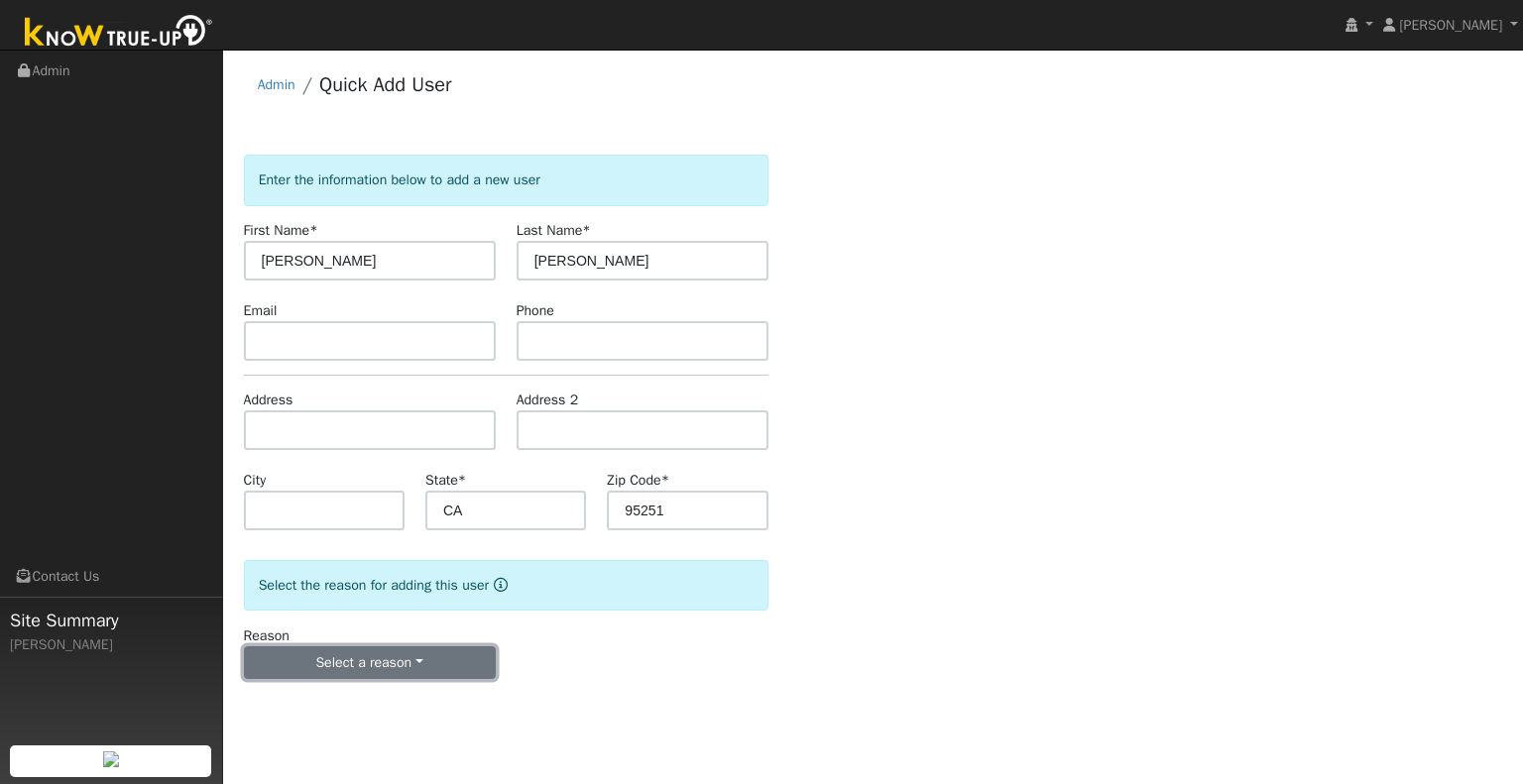 click on "Select a reason" at bounding box center (370, 663) 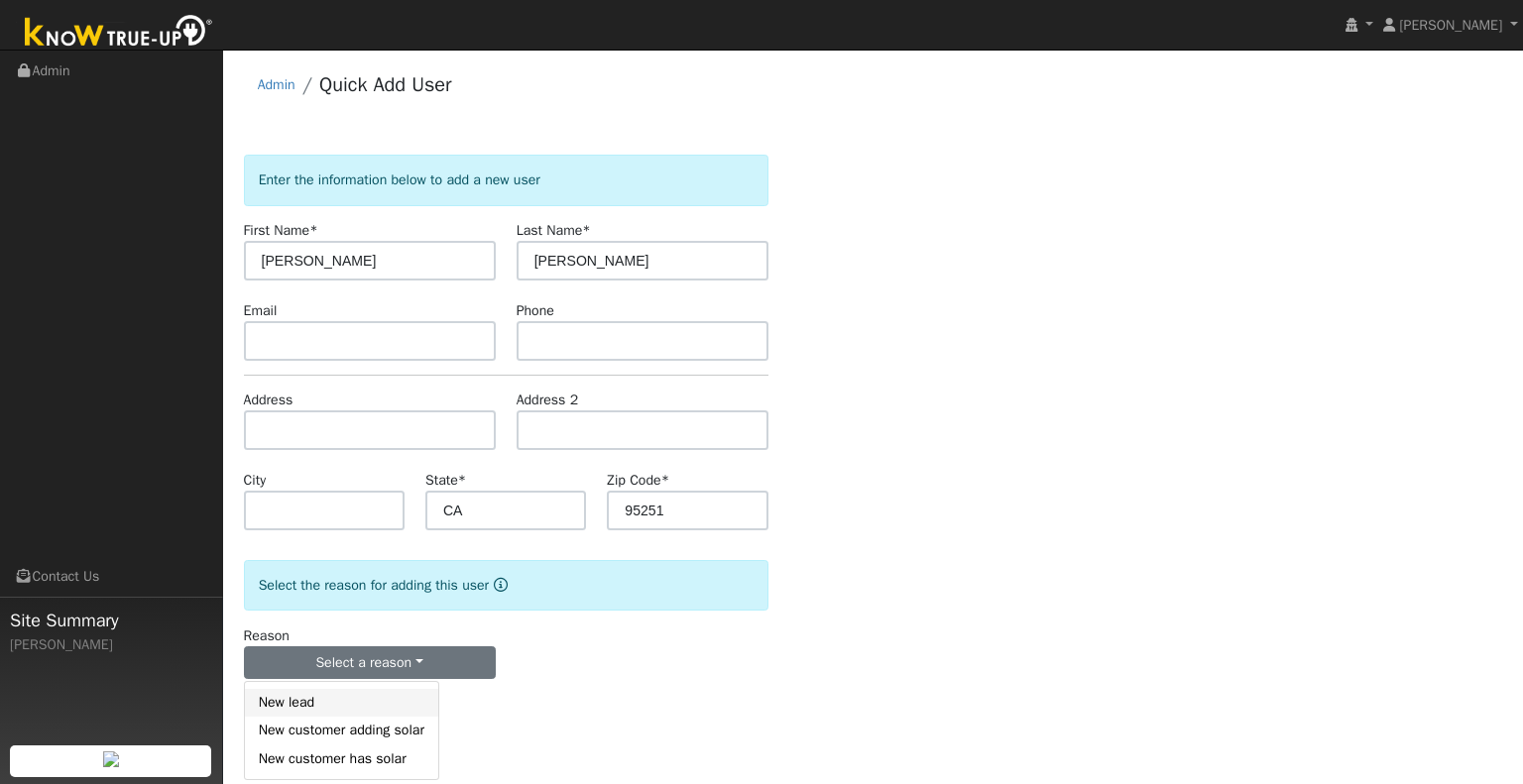 click on "New lead" at bounding box center [341, 703] 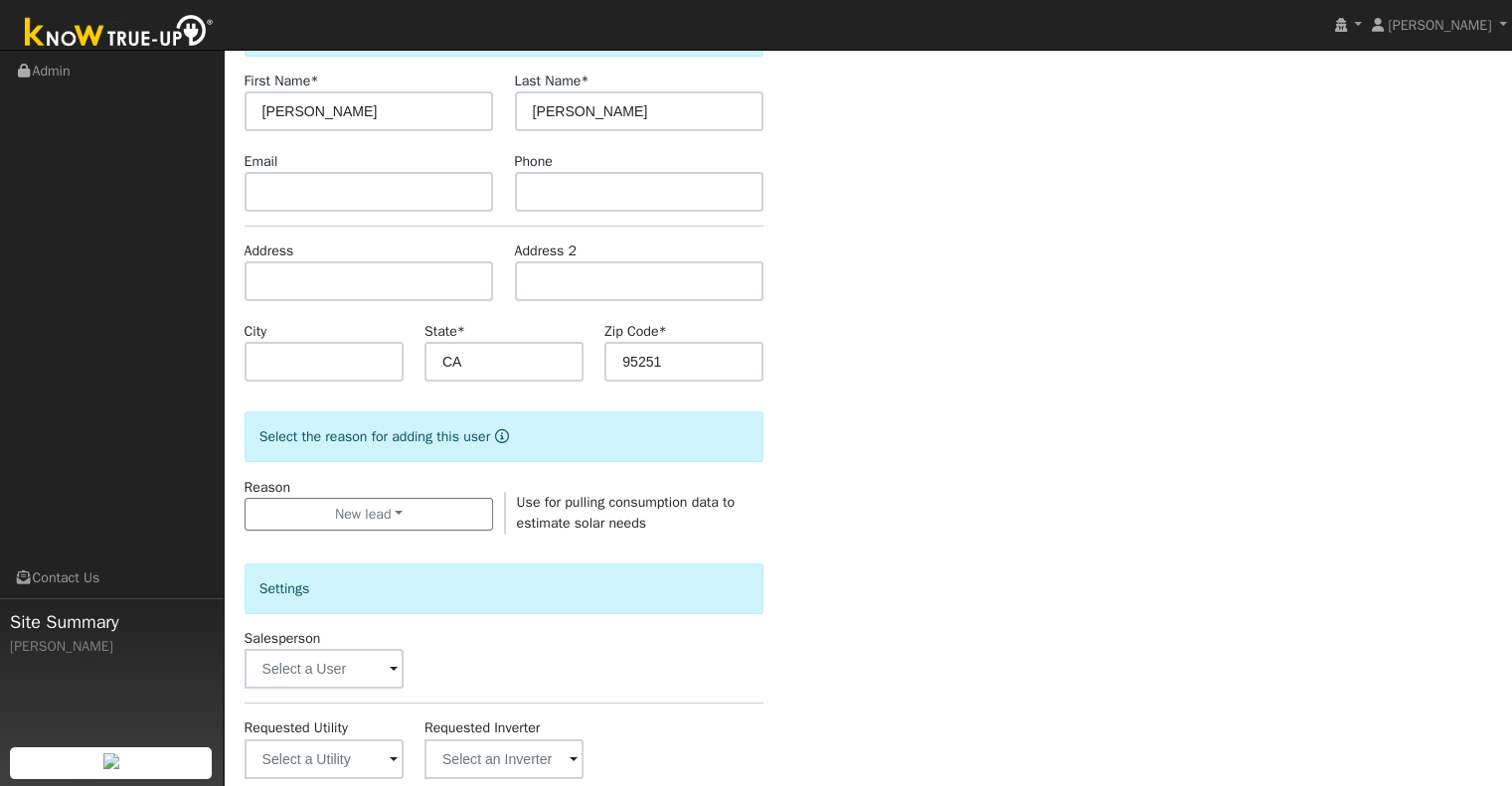 scroll, scrollTop: 397, scrollLeft: 0, axis: vertical 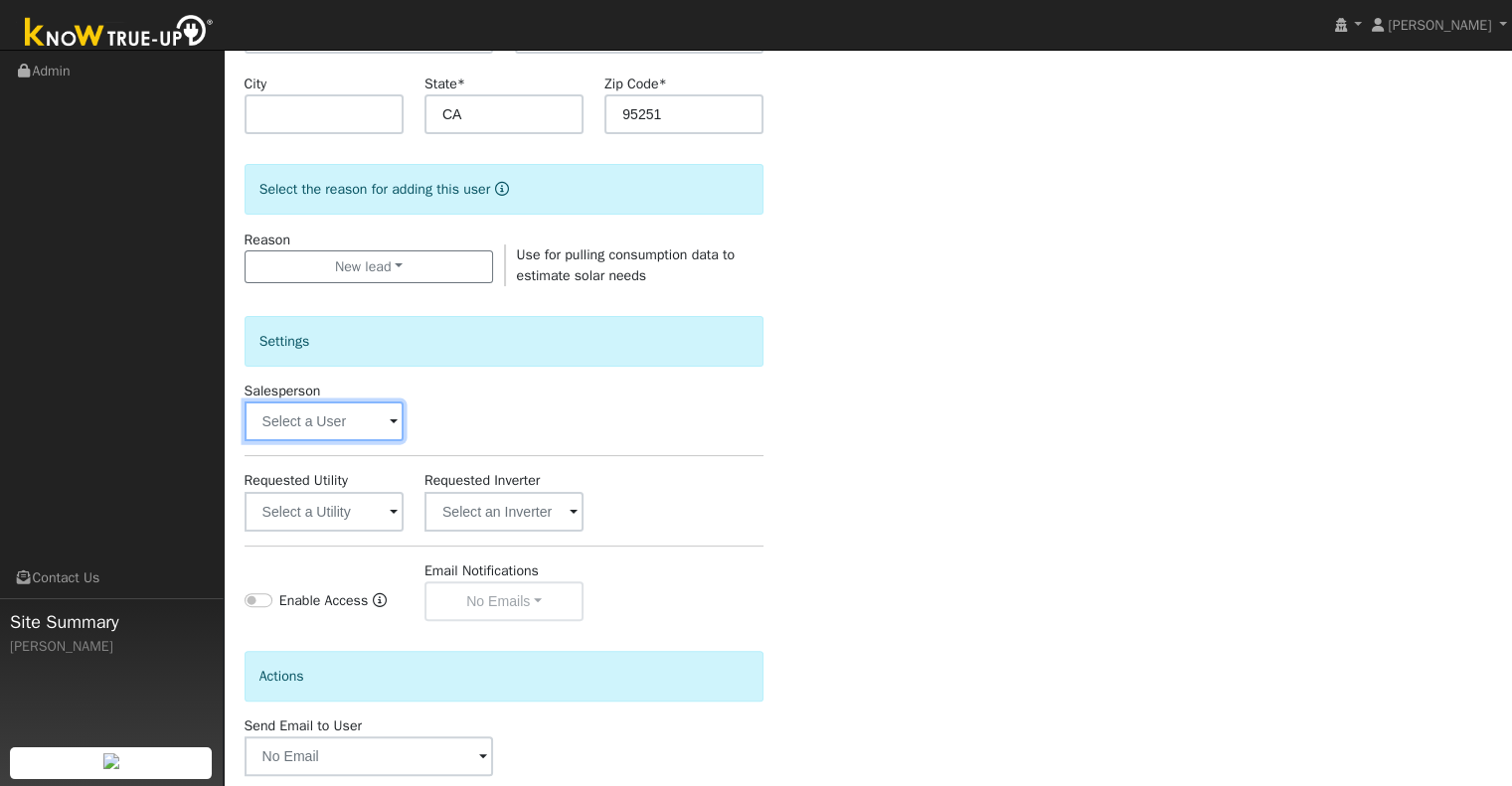 click at bounding box center [324, 421] 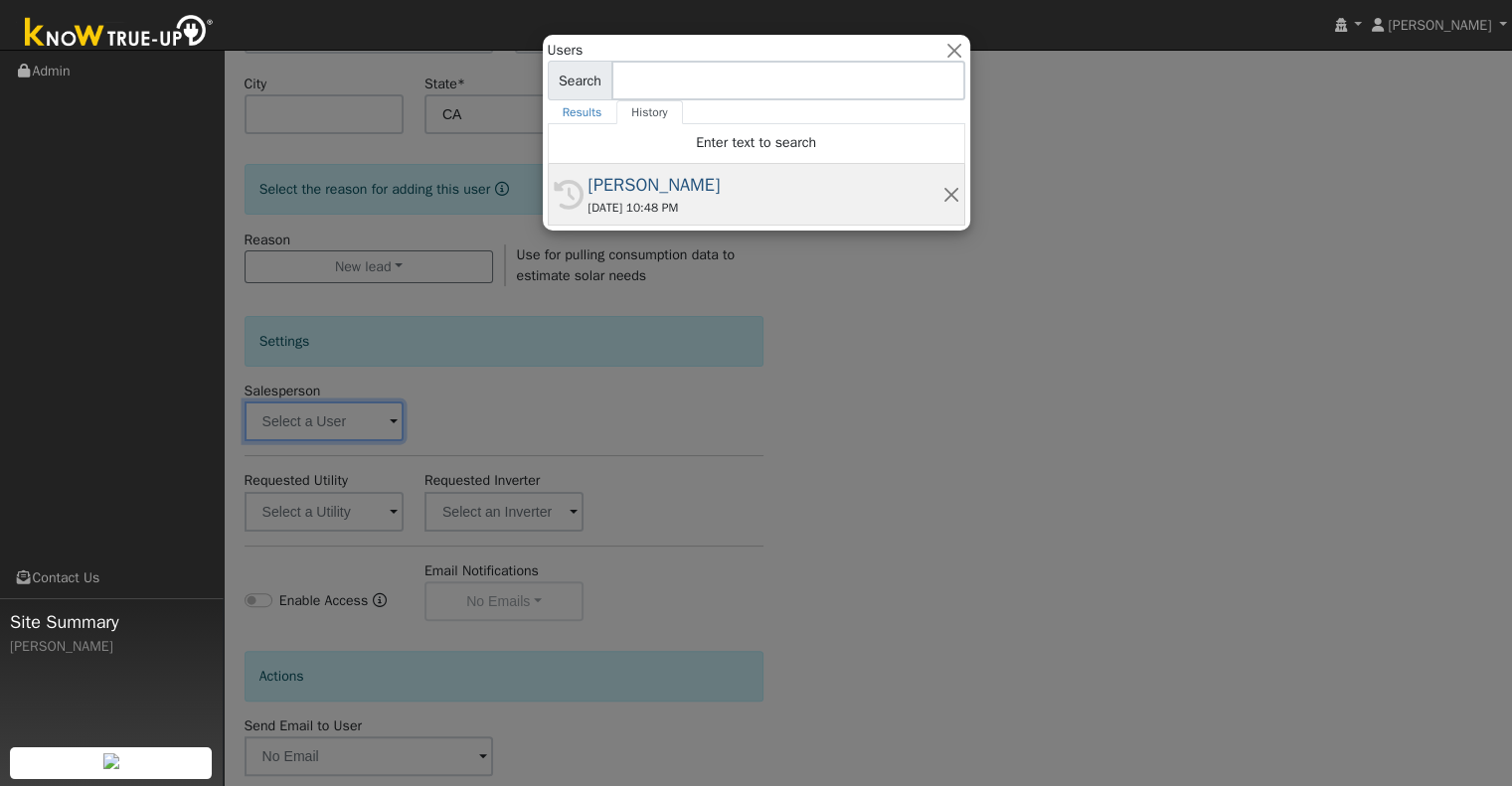 click on "07/17/2025 10:48 PM" at bounding box center (765, 208) 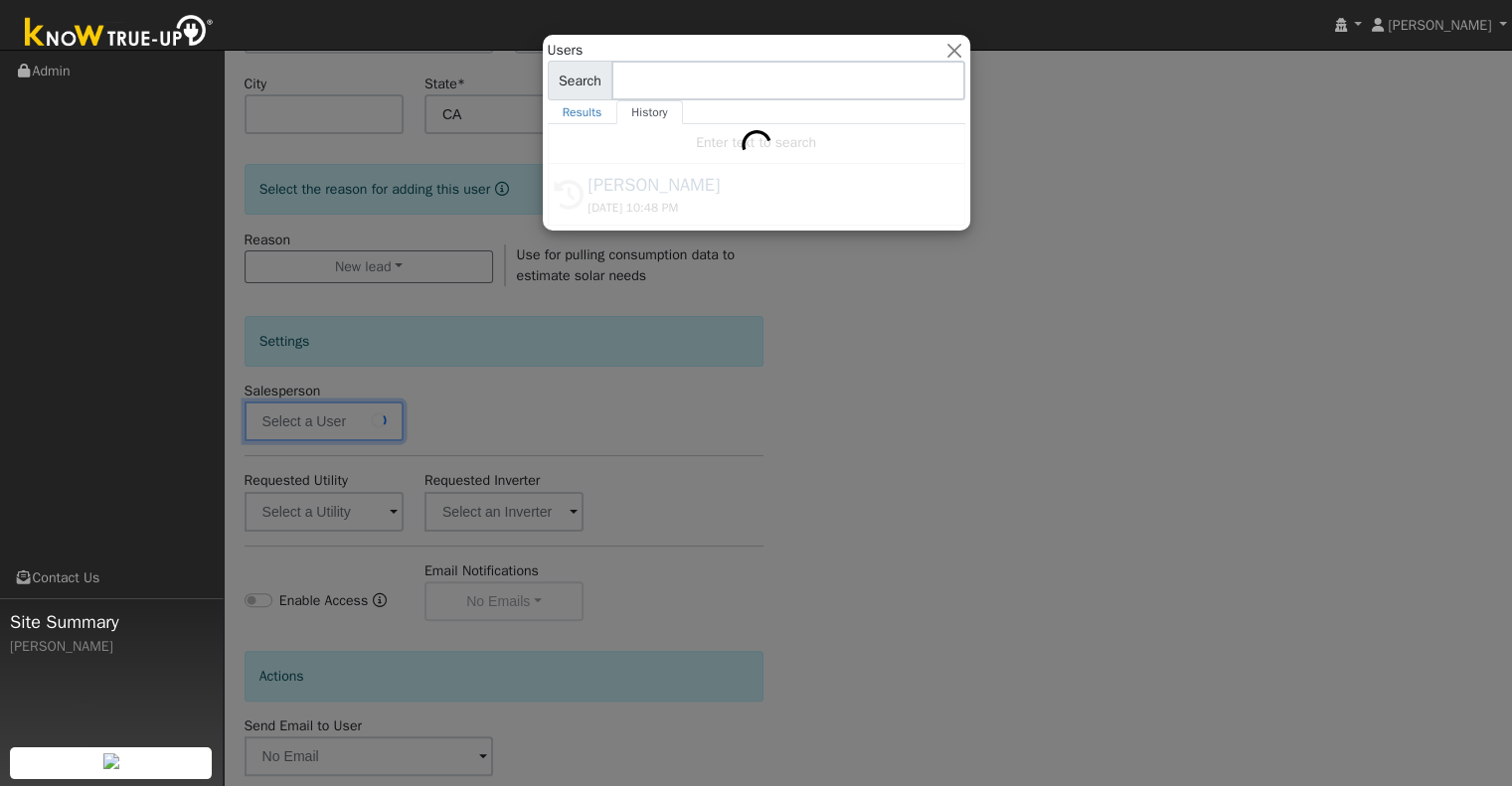 type on "[PERSON_NAME]" 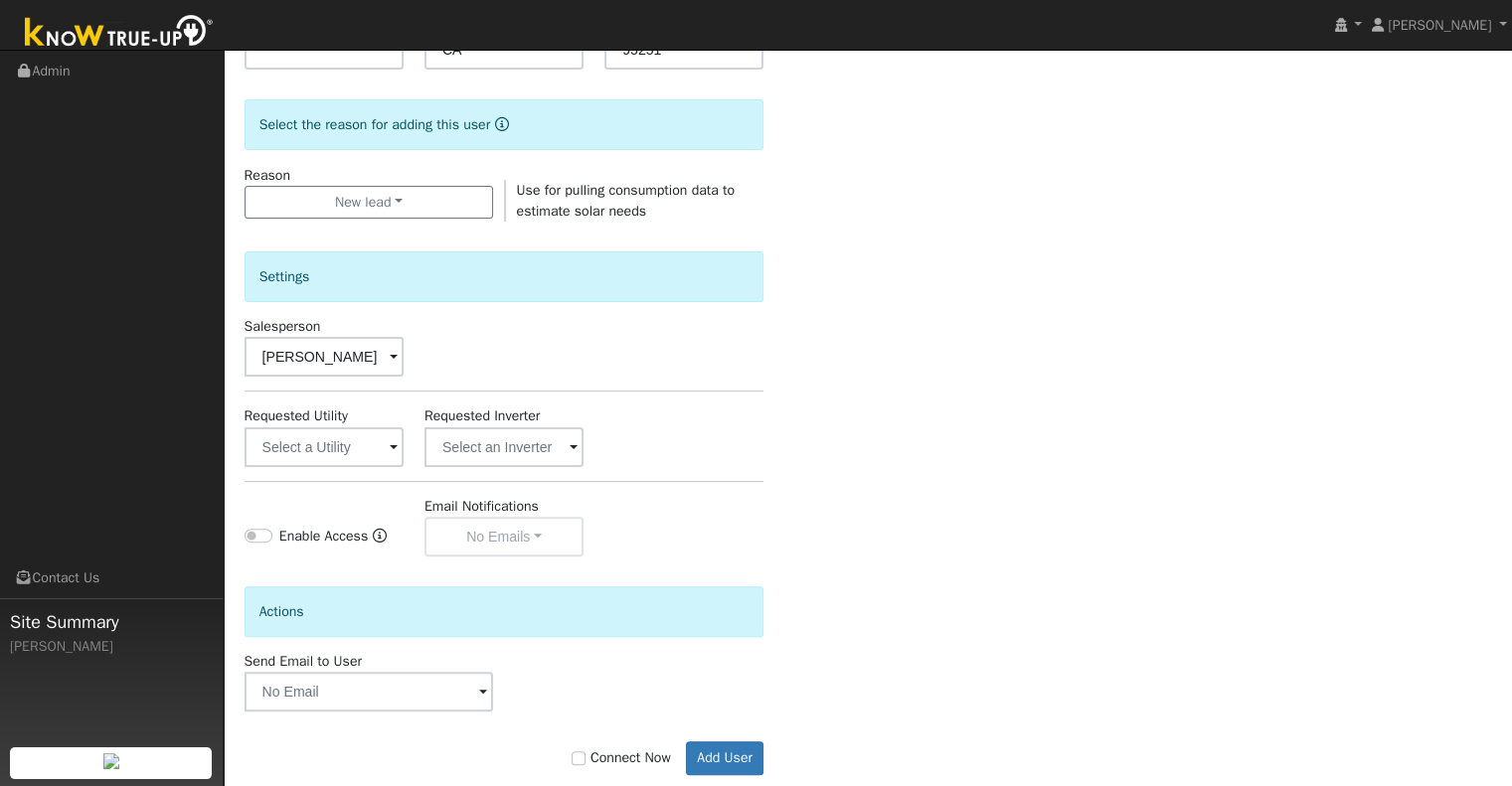 scroll, scrollTop: 498, scrollLeft: 0, axis: vertical 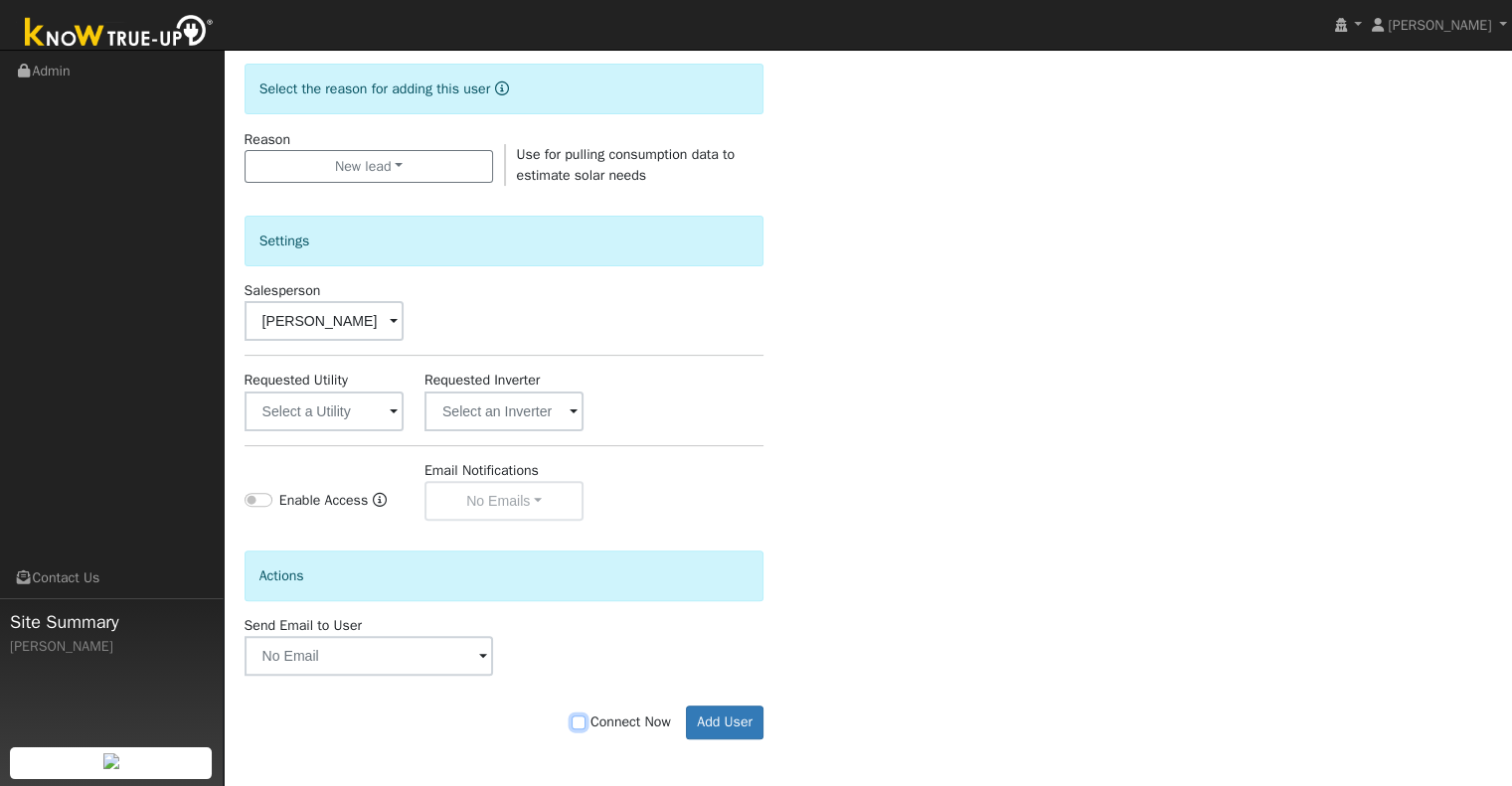 click on "Connect Now" at bounding box center (579, 722) 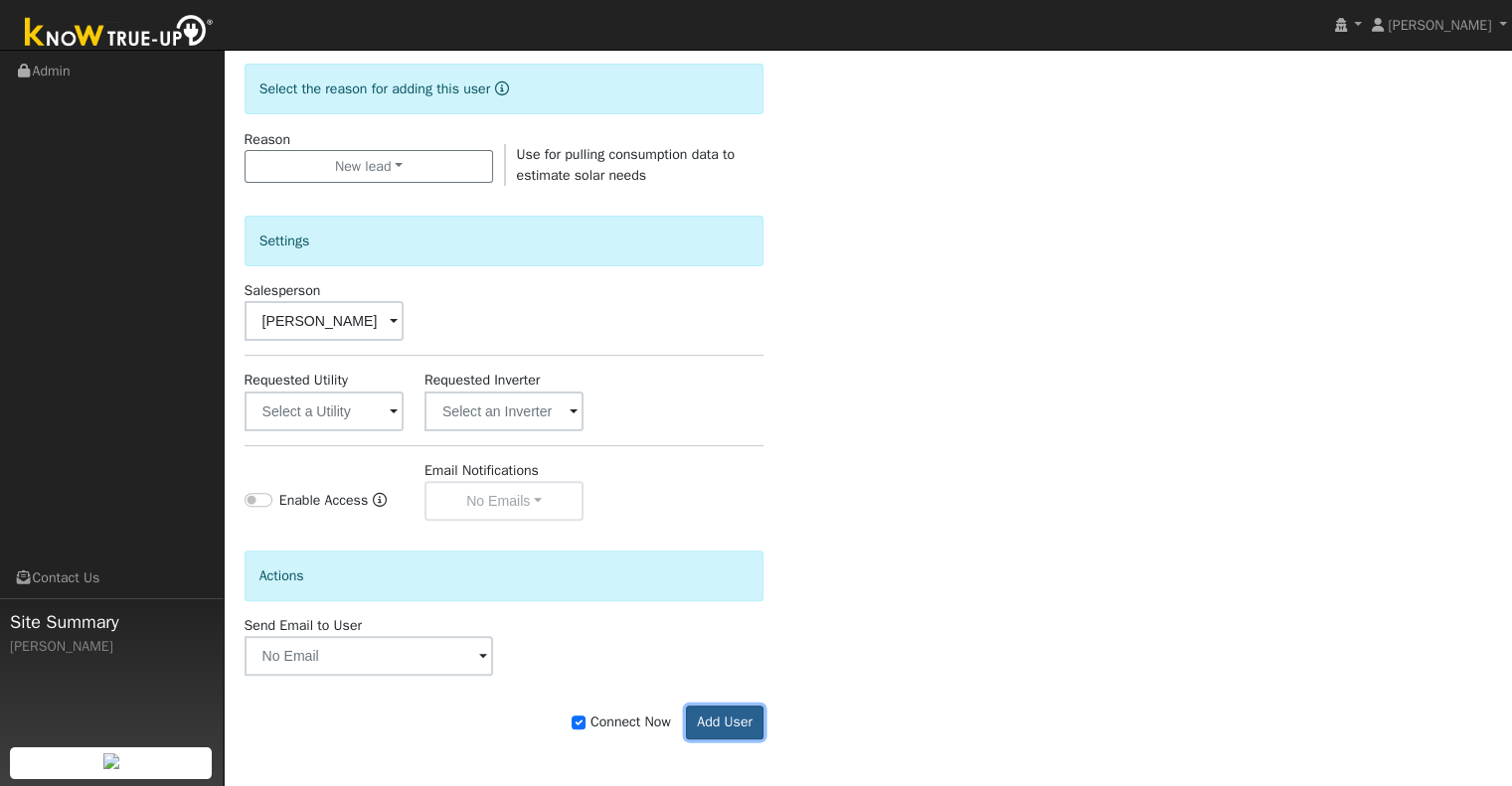 click on "Add User" at bounding box center [725, 722] 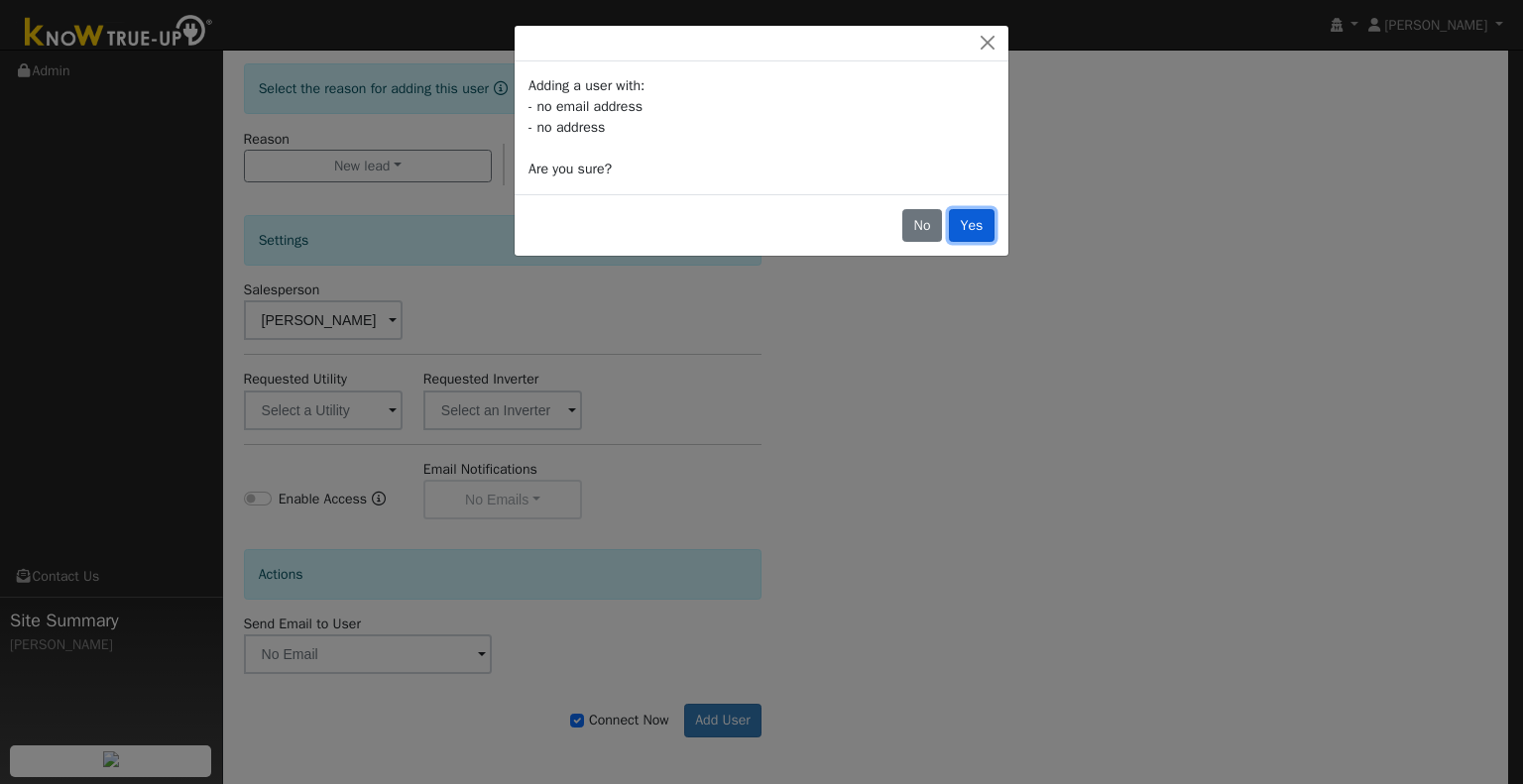 click on "Yes" at bounding box center [972, 226] 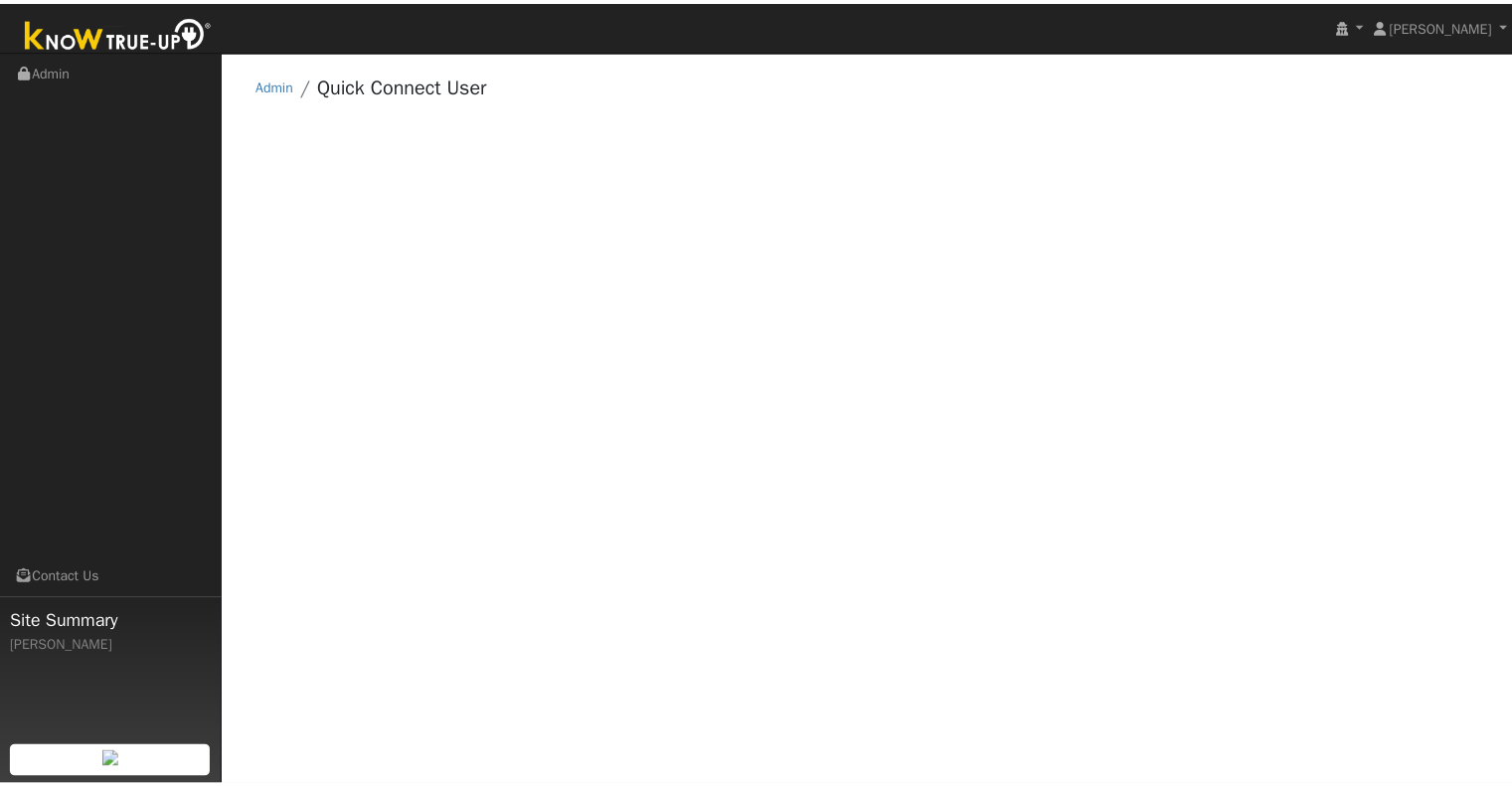 scroll, scrollTop: 0, scrollLeft: 0, axis: both 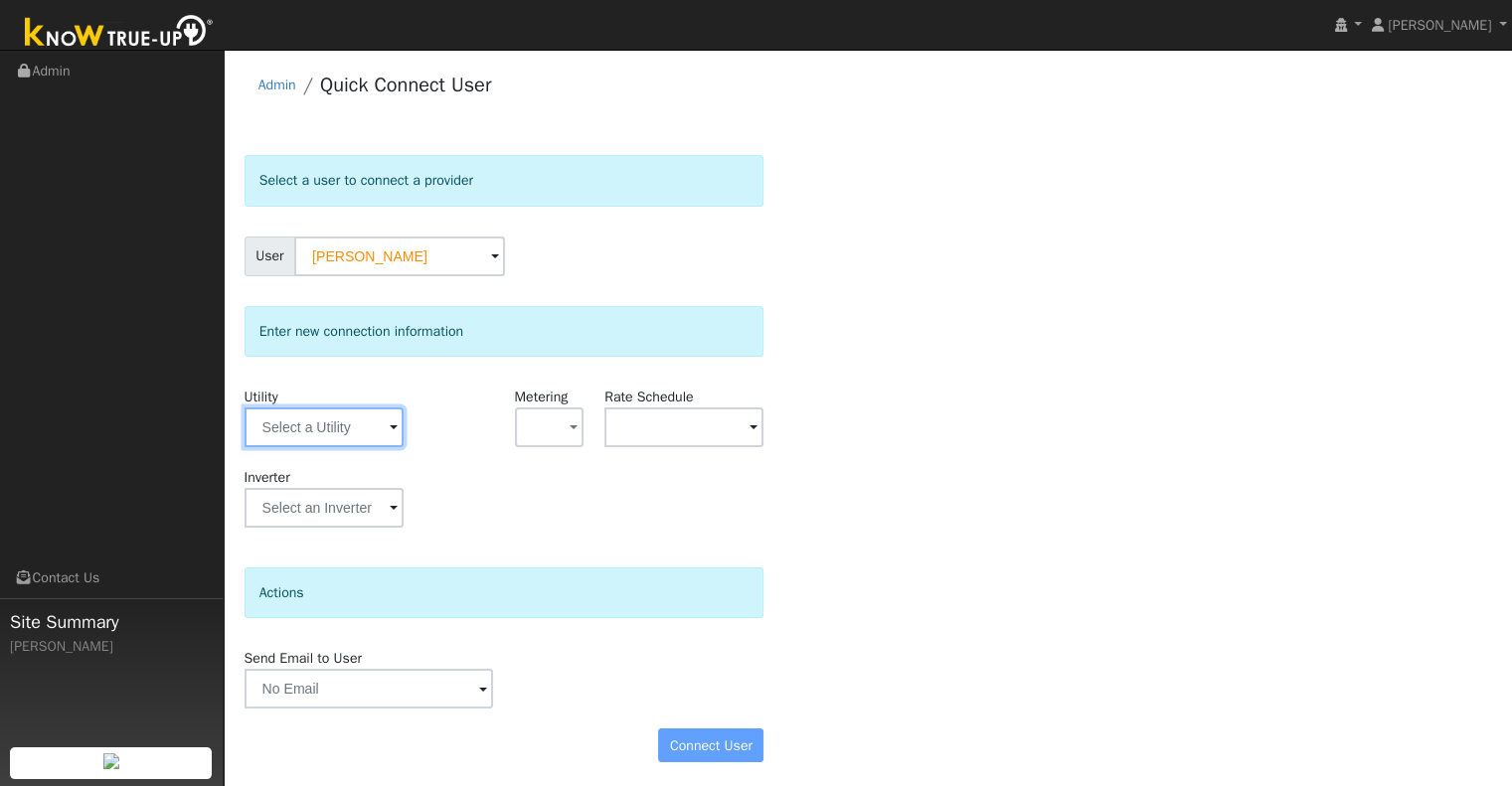 click at bounding box center (324, 427) 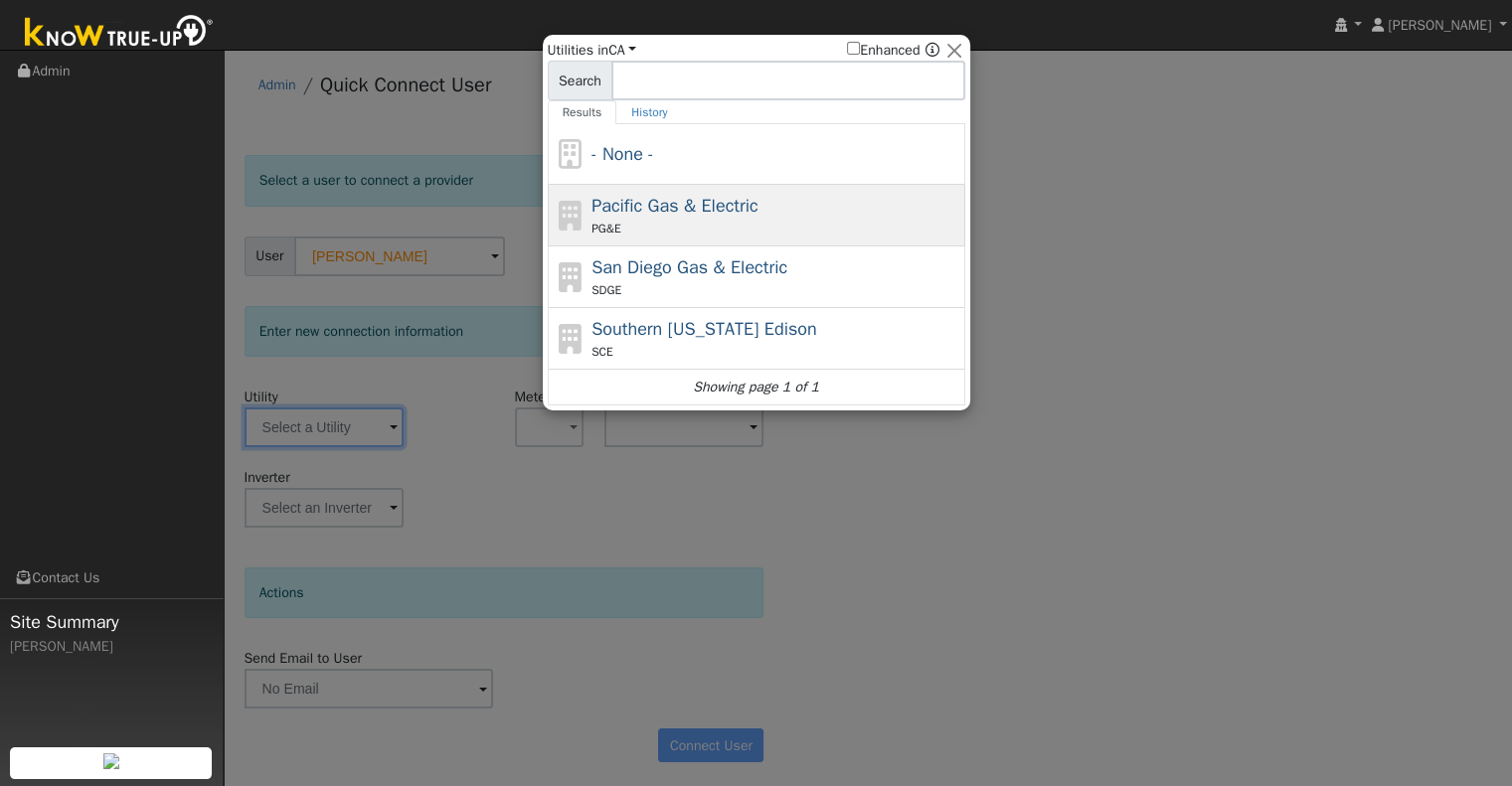 click on "Pacific Gas & Electric" at bounding box center [675, 206] 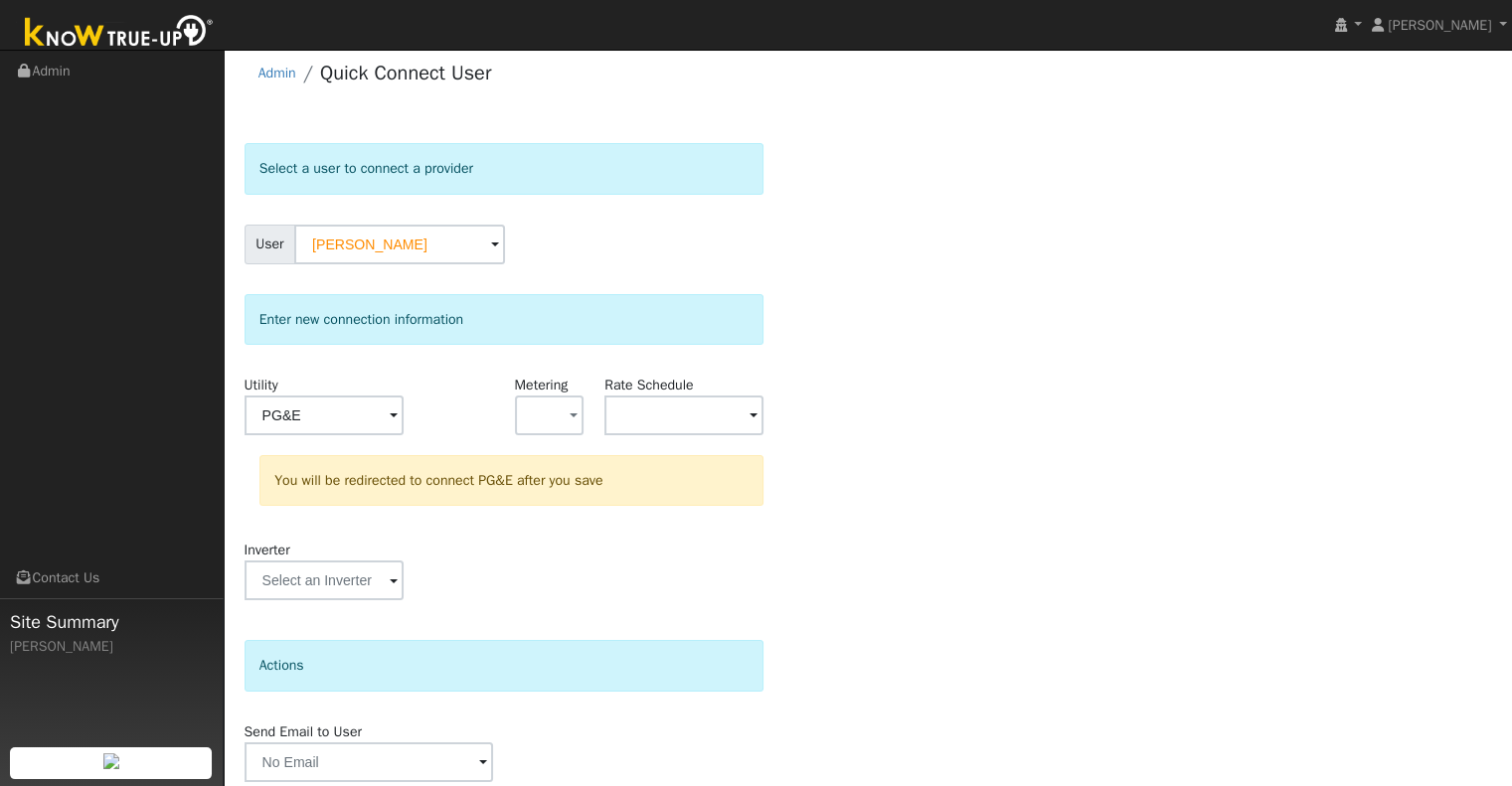 scroll, scrollTop: 88, scrollLeft: 0, axis: vertical 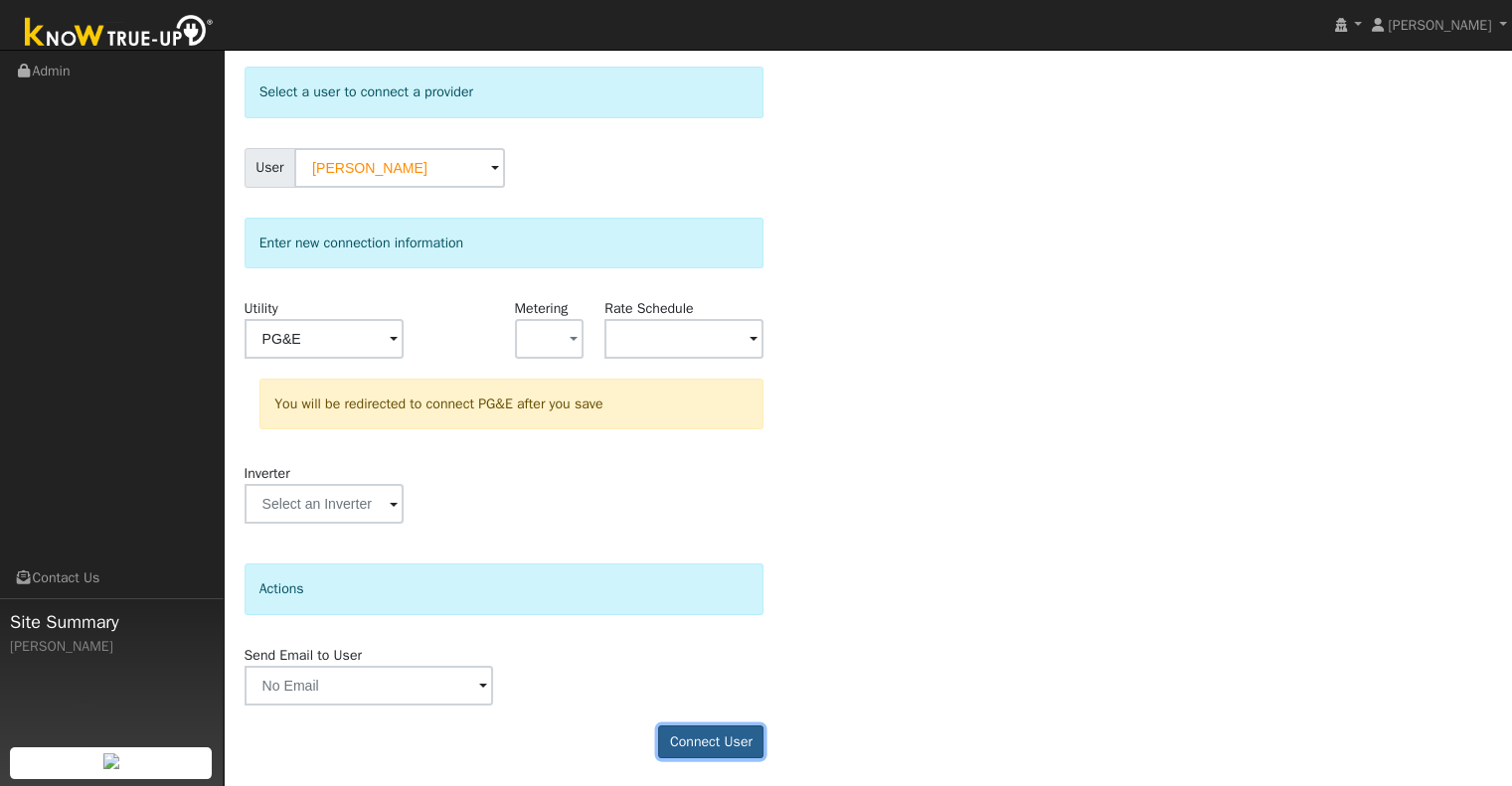click on "Connect User" at bounding box center [711, 742] 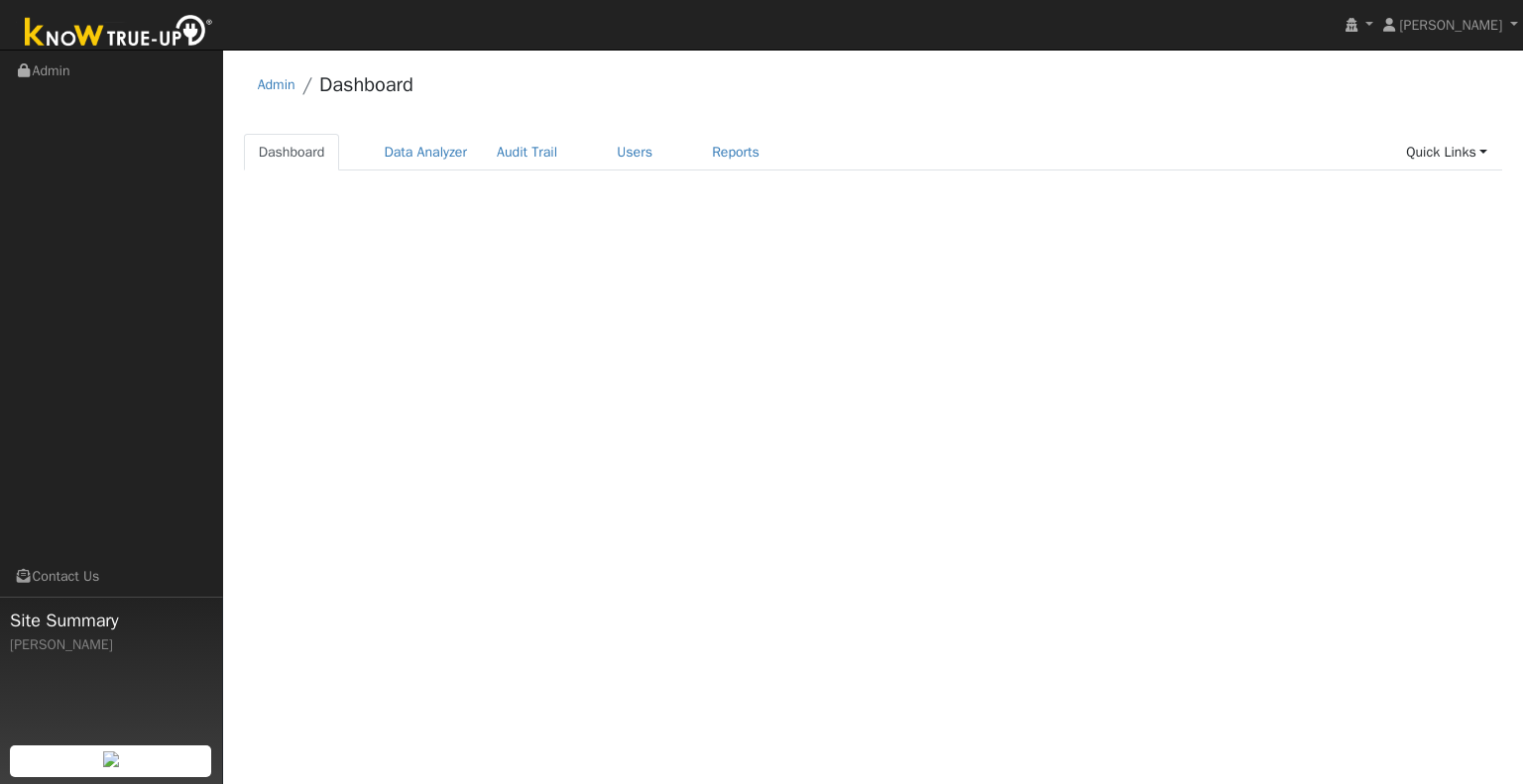 scroll, scrollTop: 0, scrollLeft: 0, axis: both 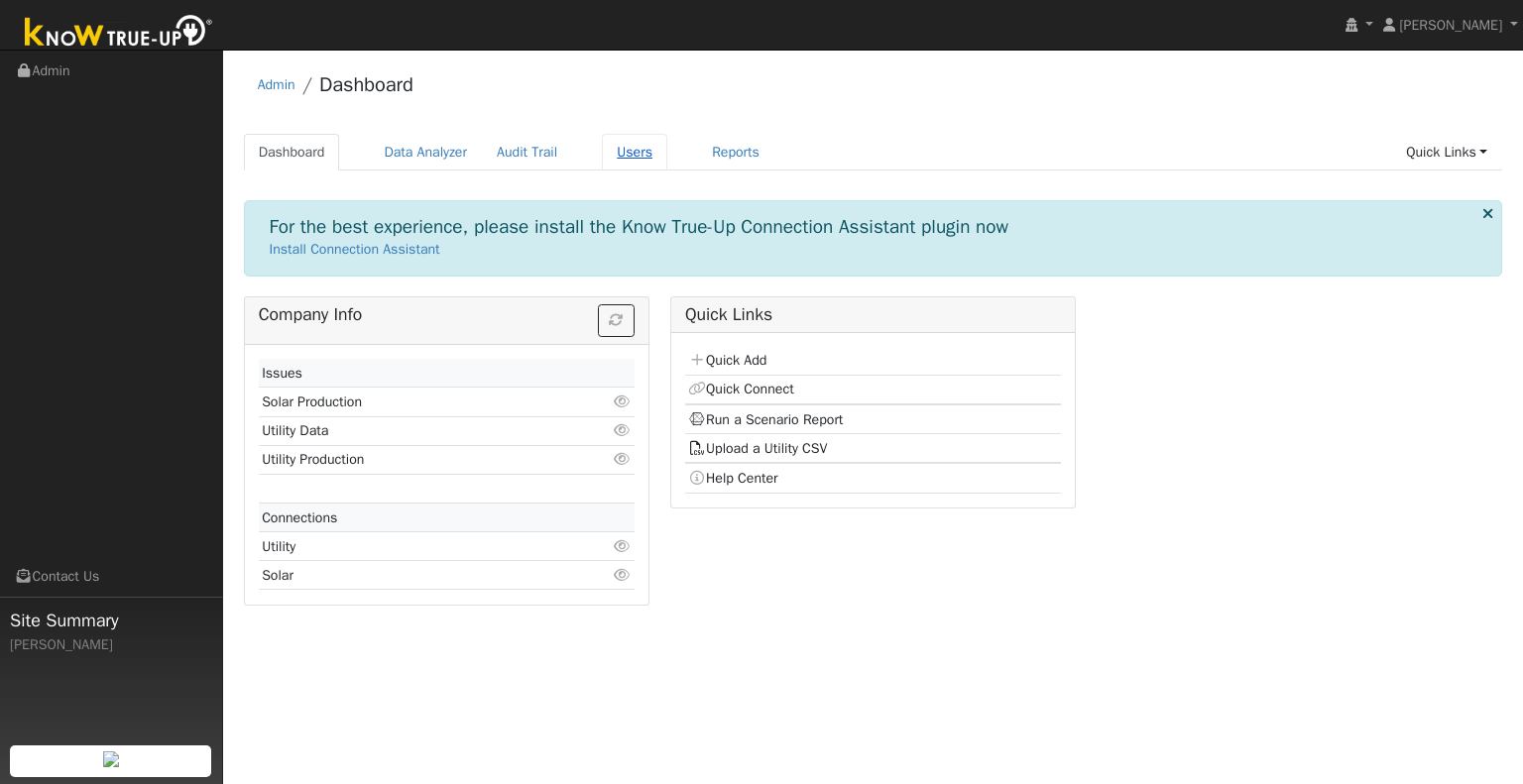 click on "Users" at bounding box center (635, 152) 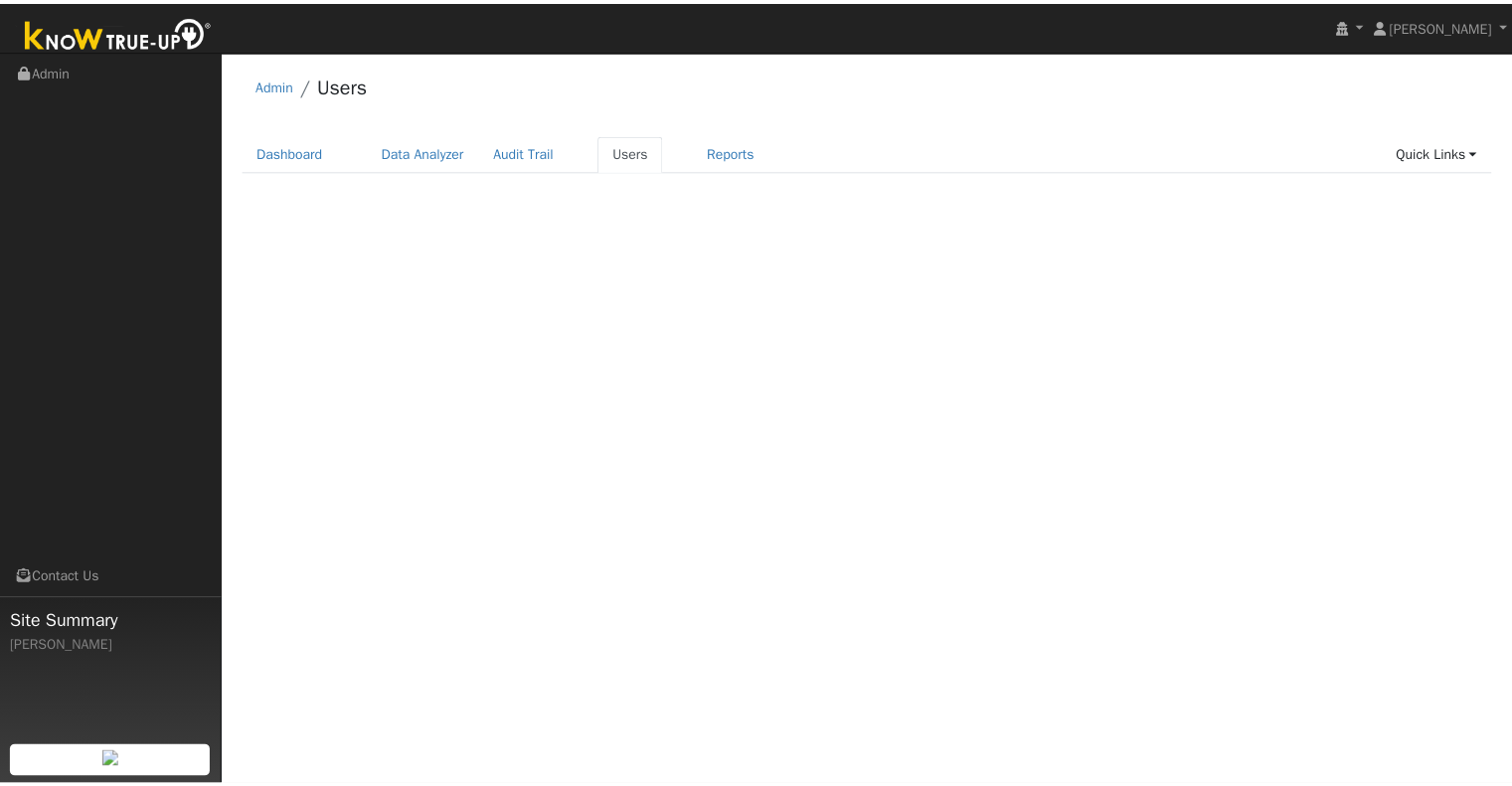 scroll, scrollTop: 0, scrollLeft: 0, axis: both 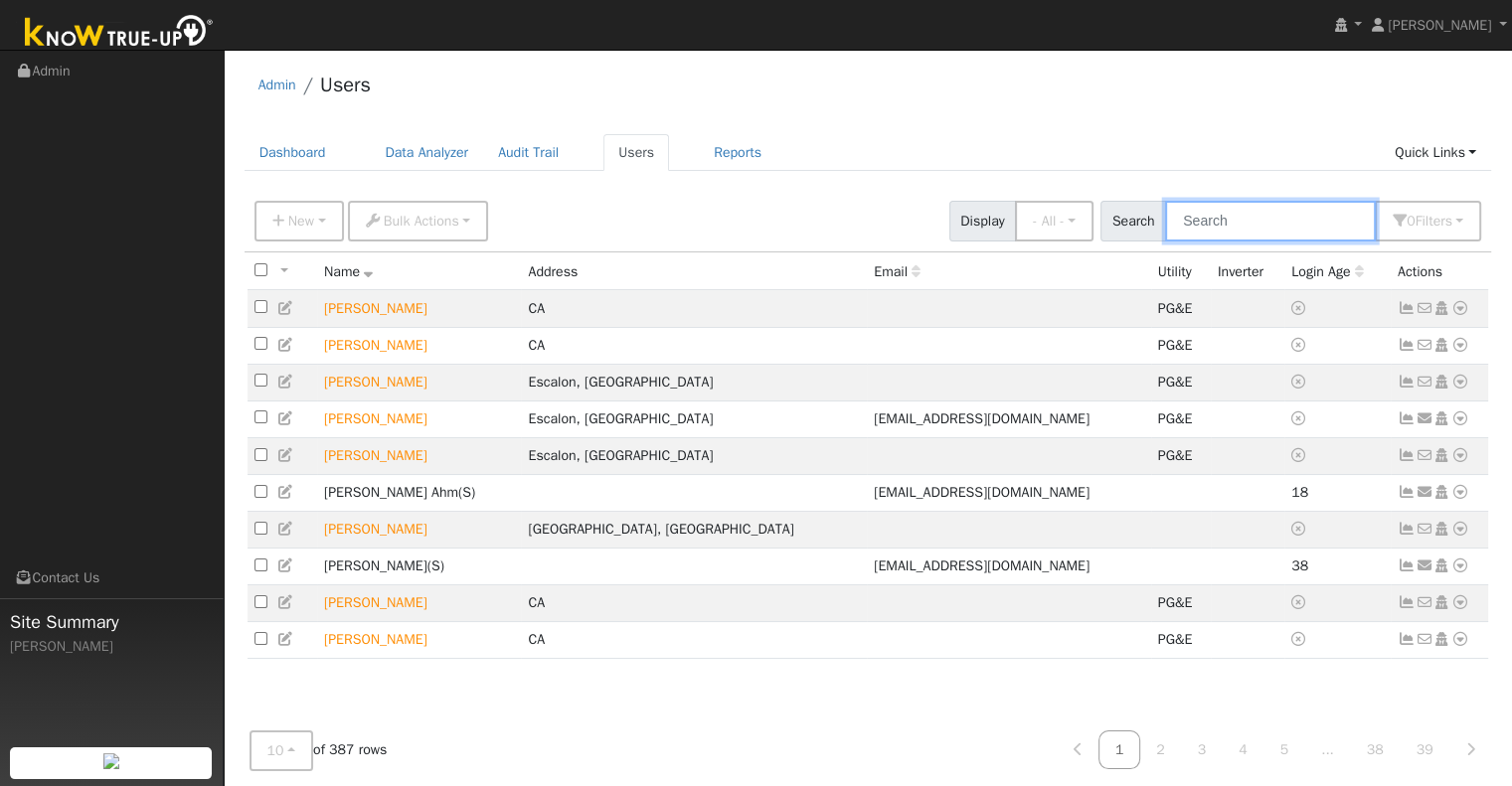 click at bounding box center (1270, 221) 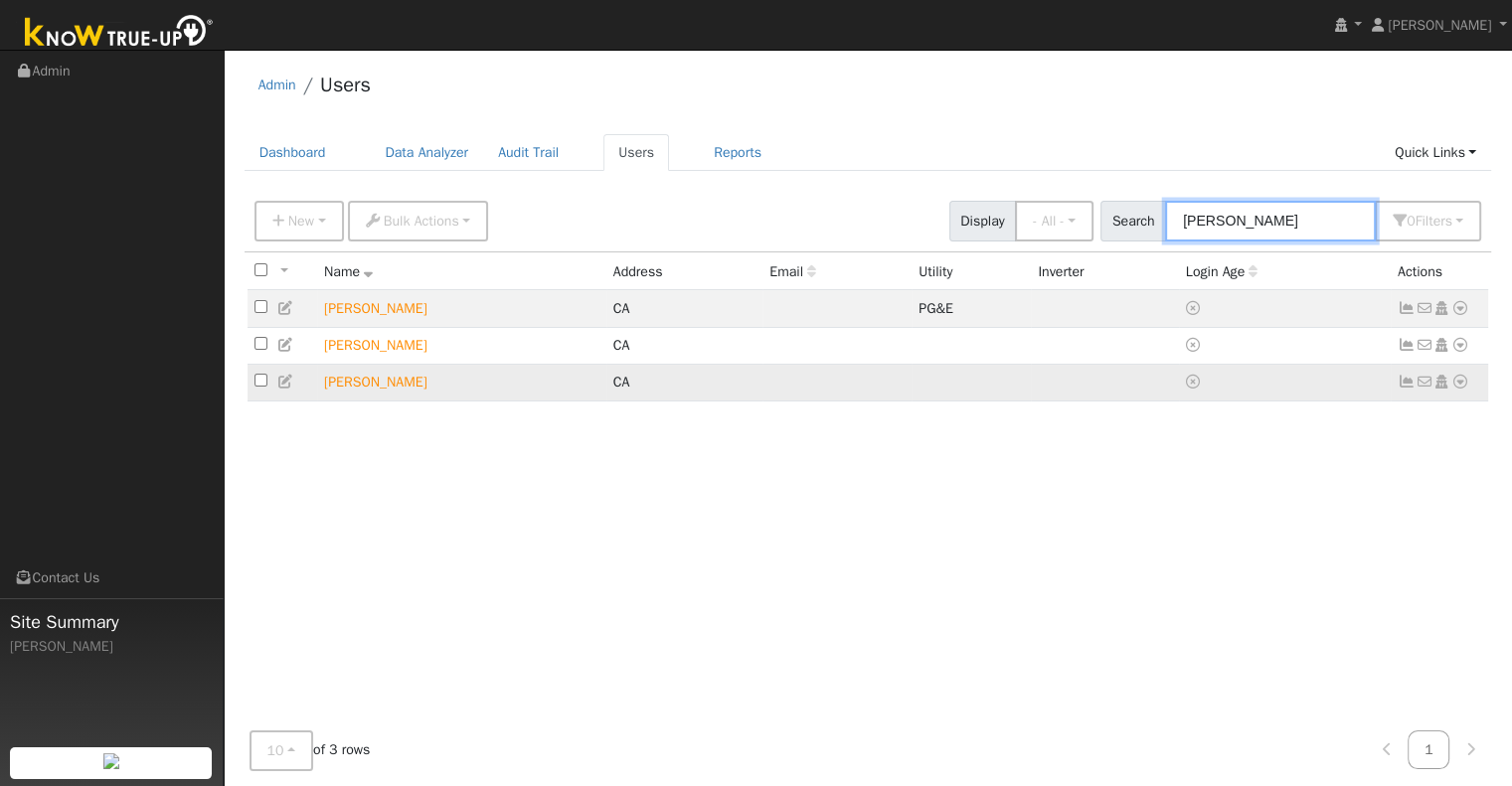 type on "harvey" 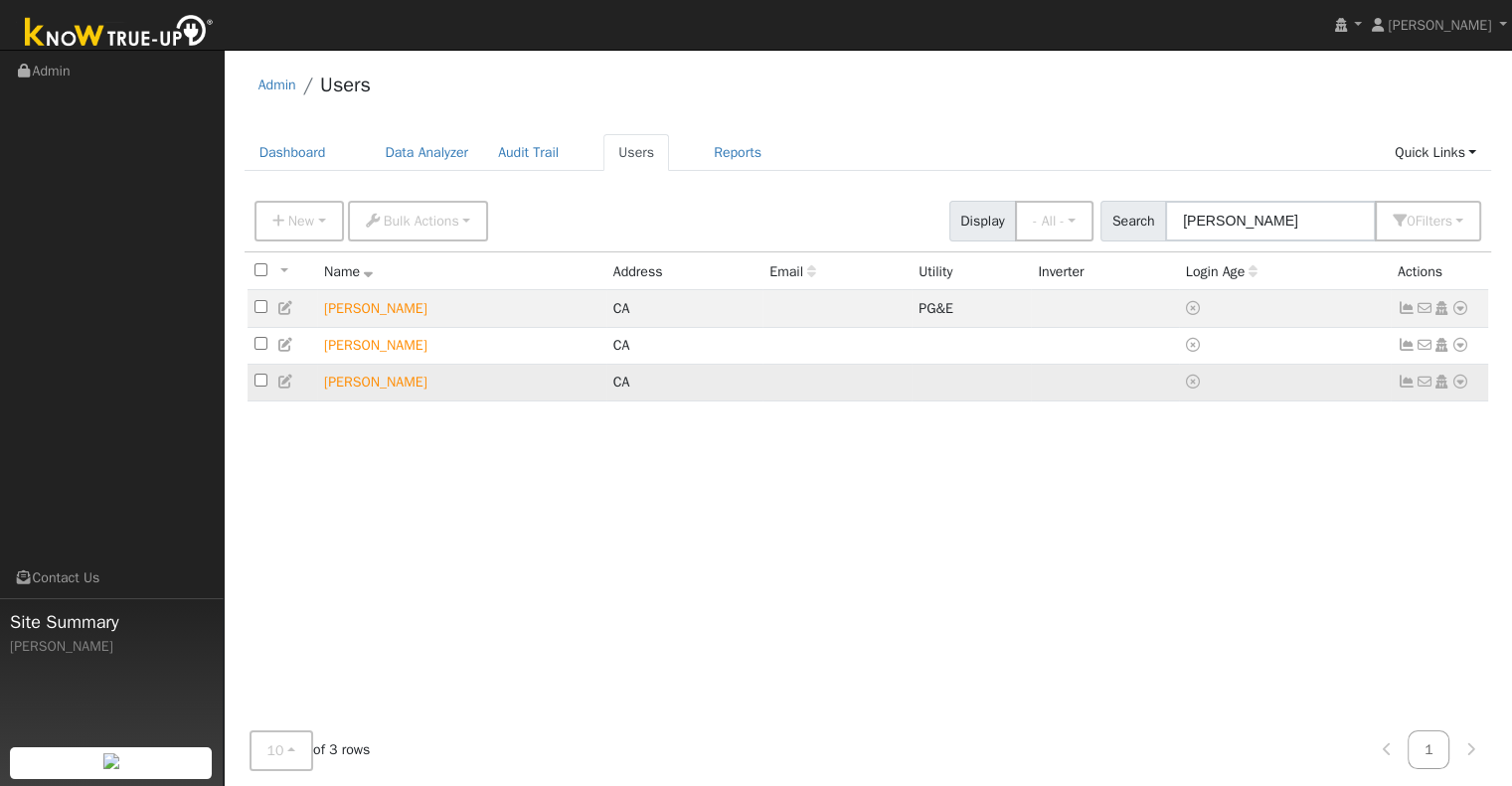 click at bounding box center (1460, 382) 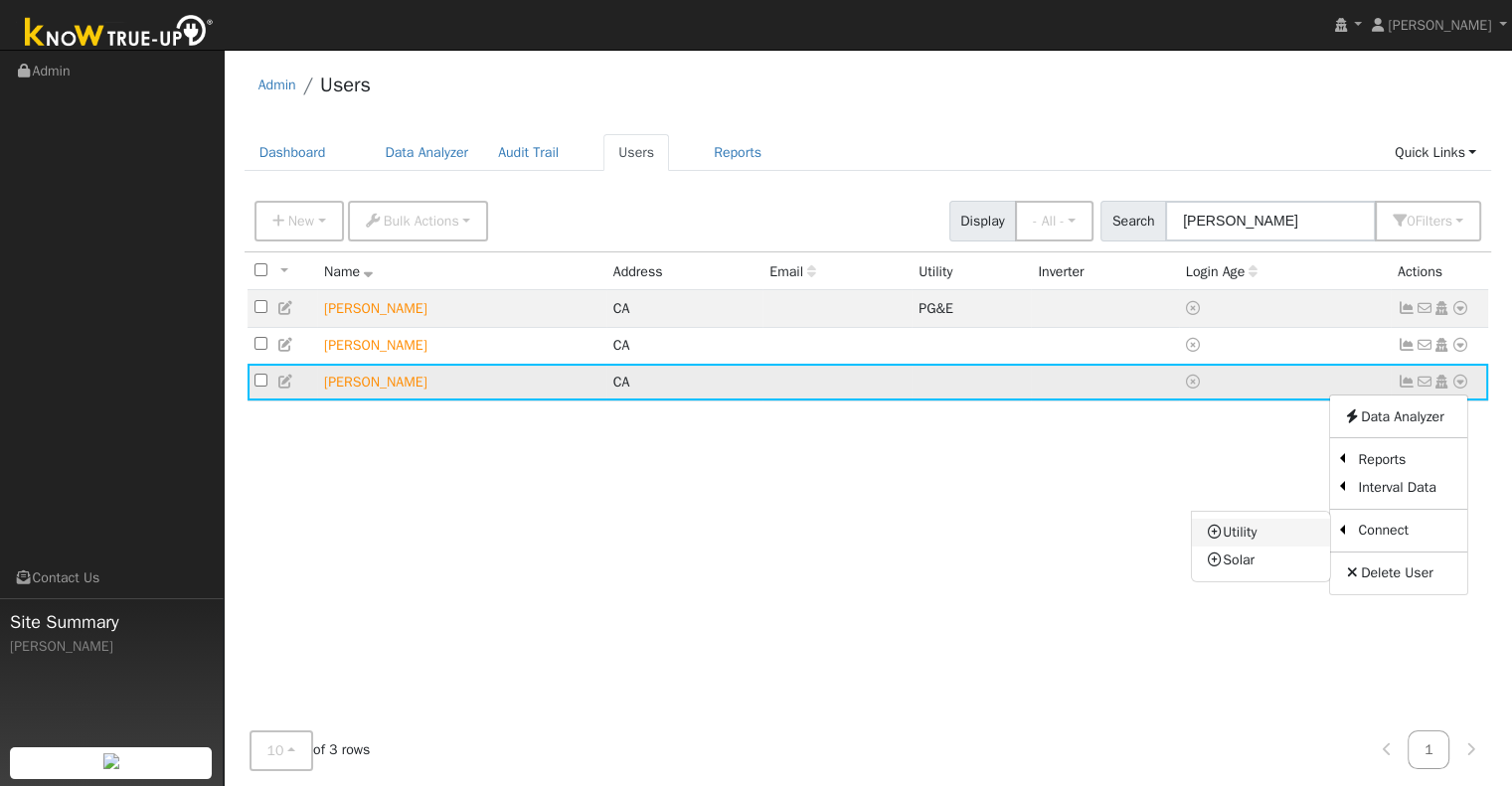 click on "Utility" at bounding box center [1260, 533] 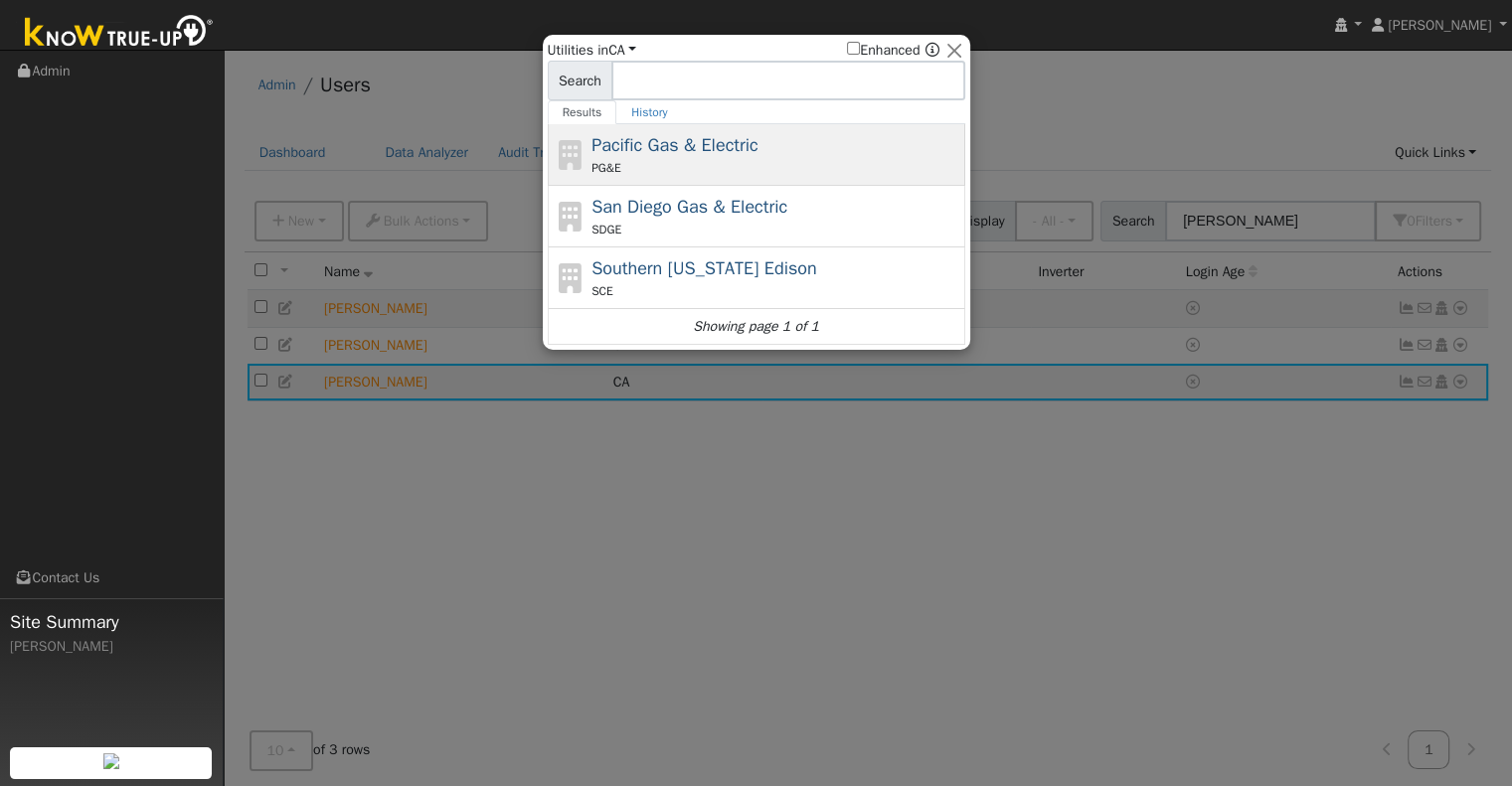 click on "PG&E" at bounding box center [775, 168] 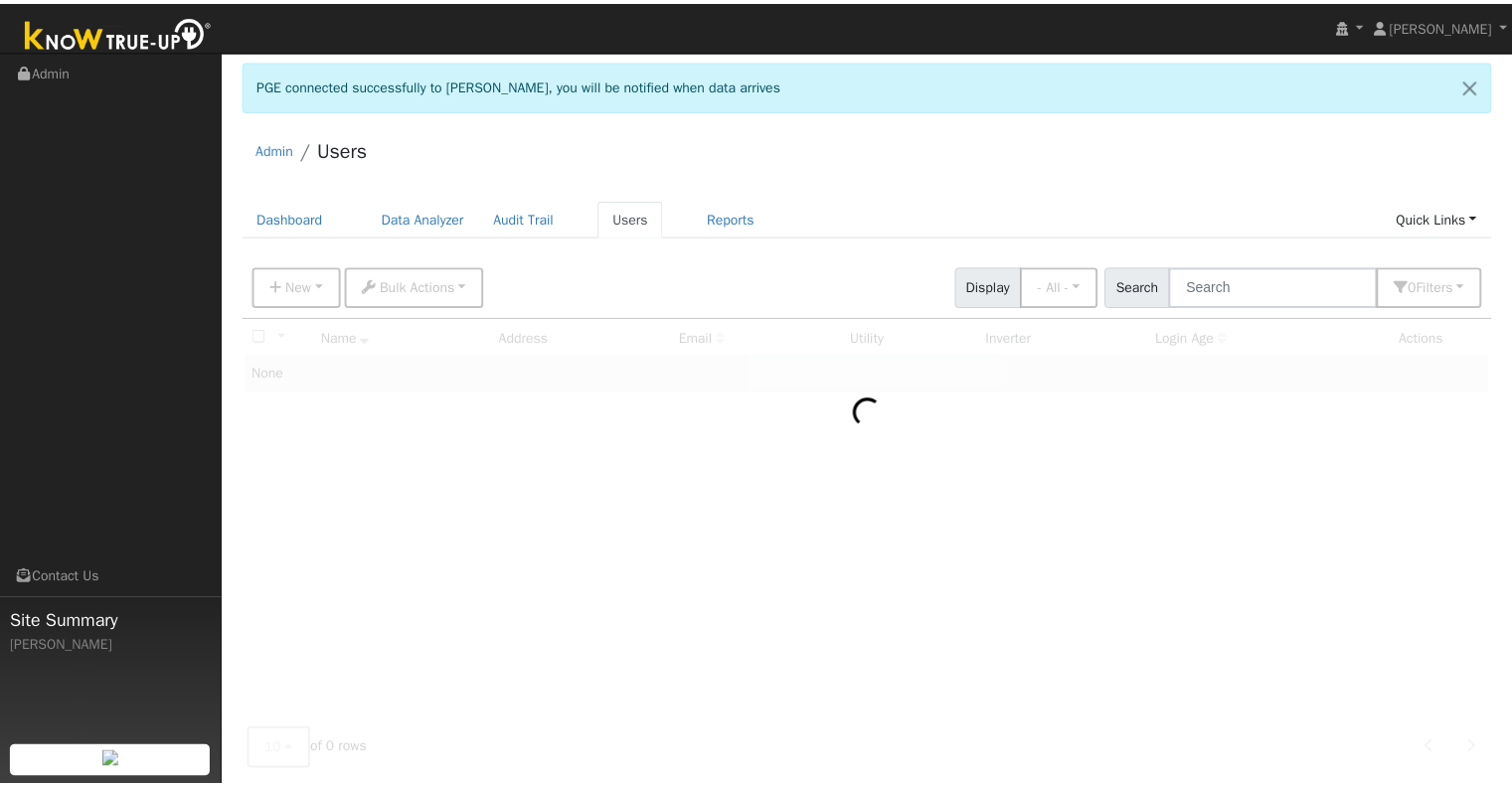 scroll, scrollTop: 0, scrollLeft: 0, axis: both 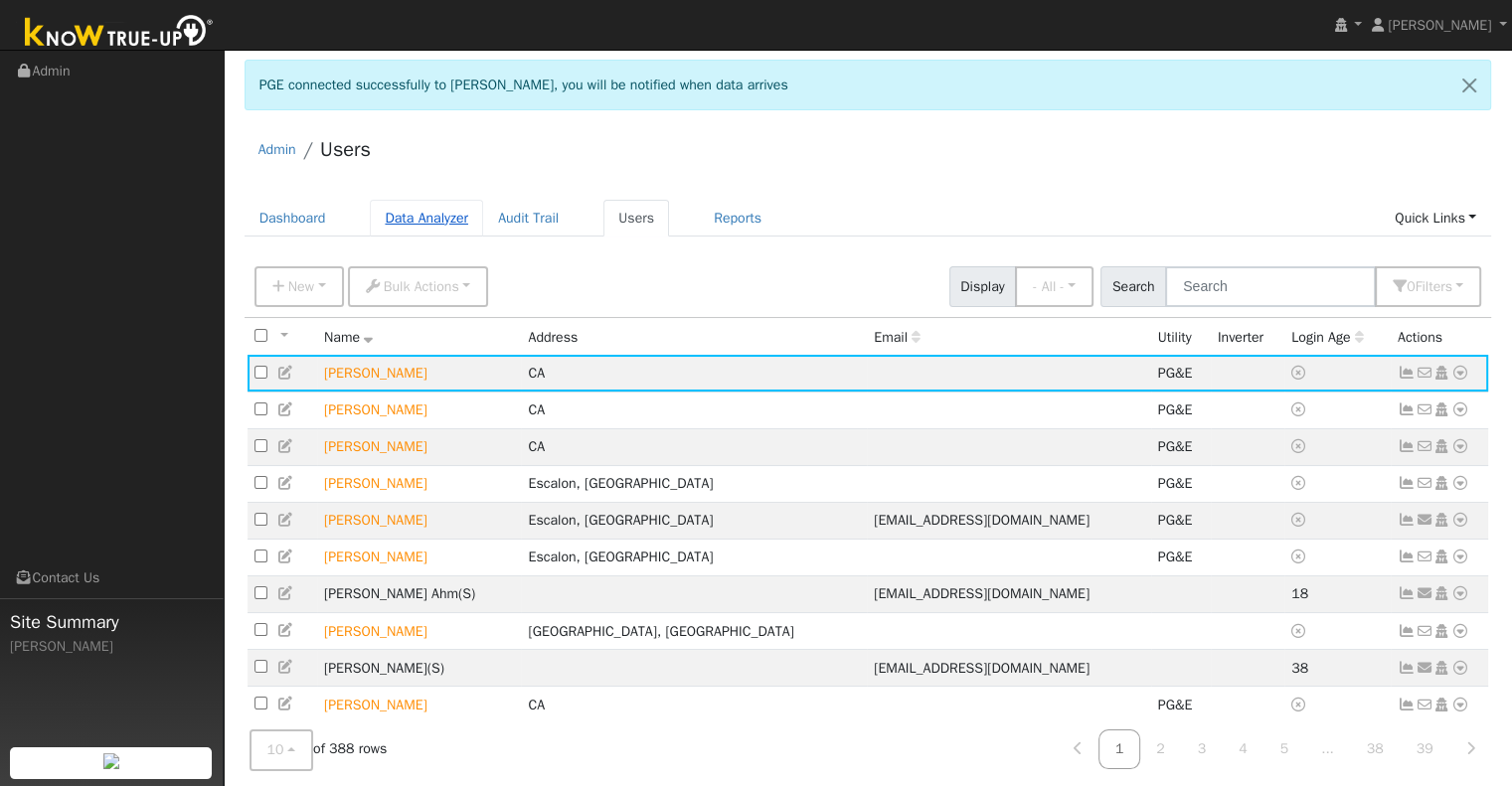 click on "Data Analyzer" at bounding box center (426, 218) 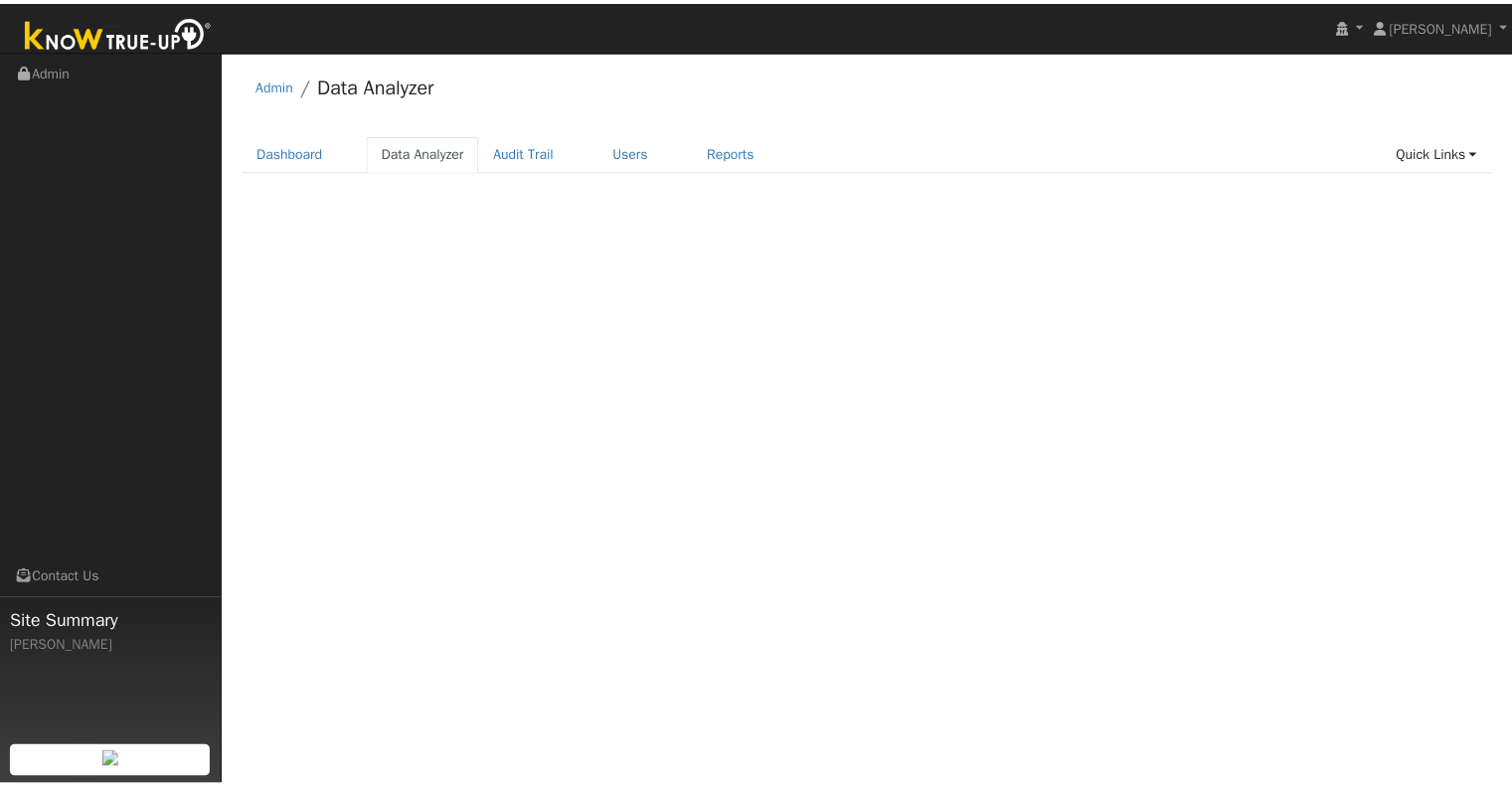 scroll, scrollTop: 0, scrollLeft: 0, axis: both 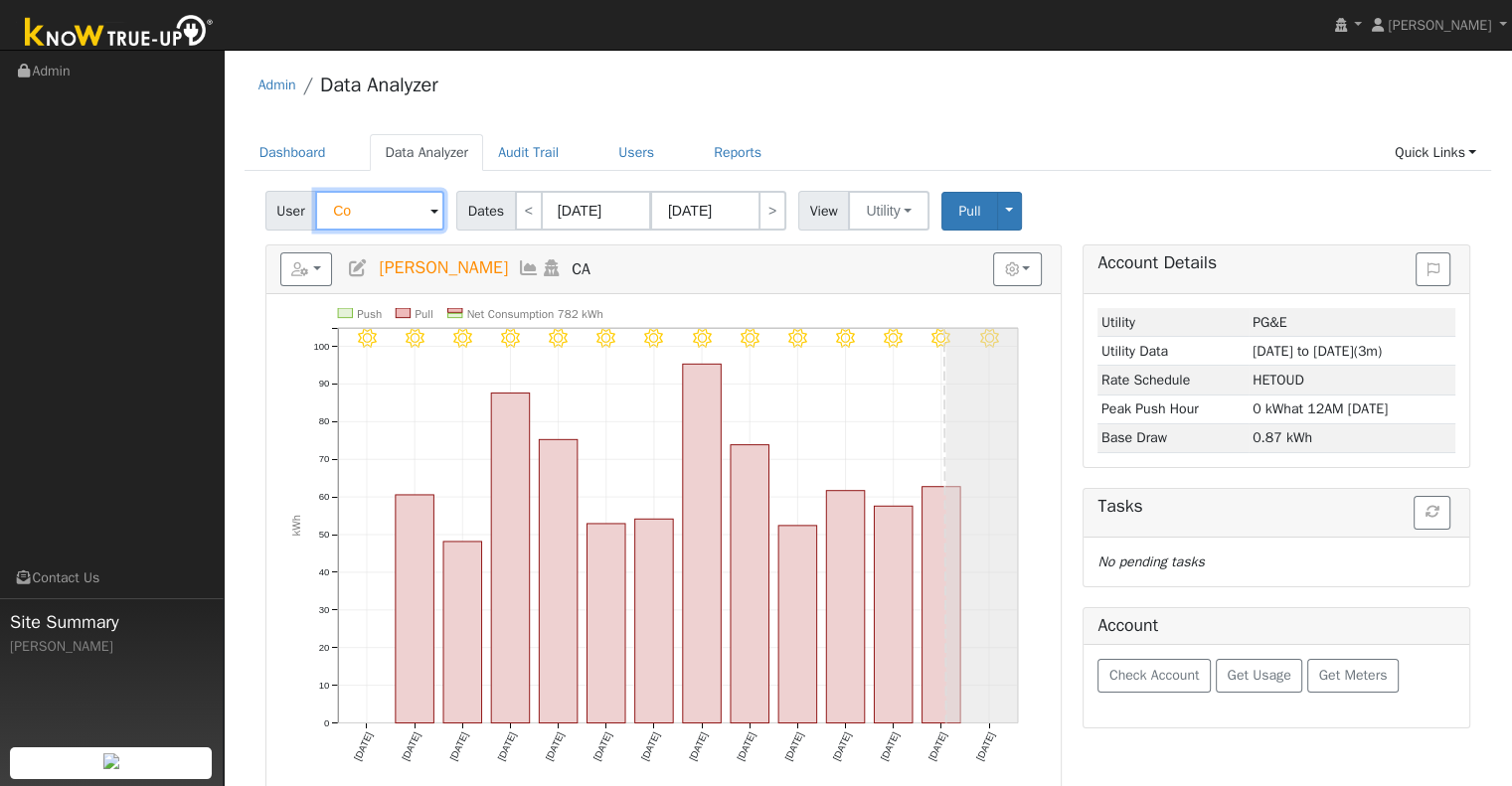 type on "C" 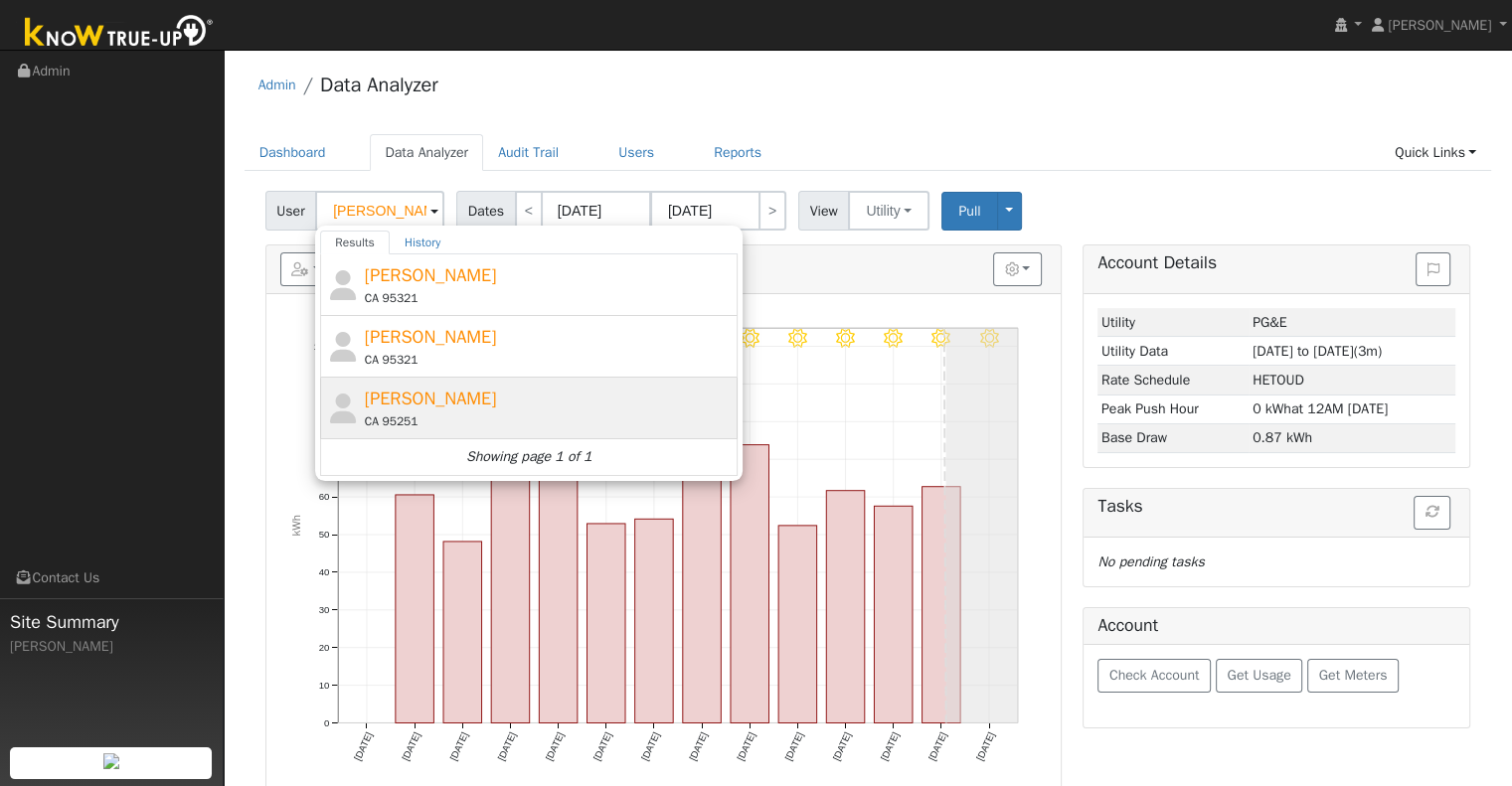 click on "[PERSON_NAME]" at bounding box center [430, 398] 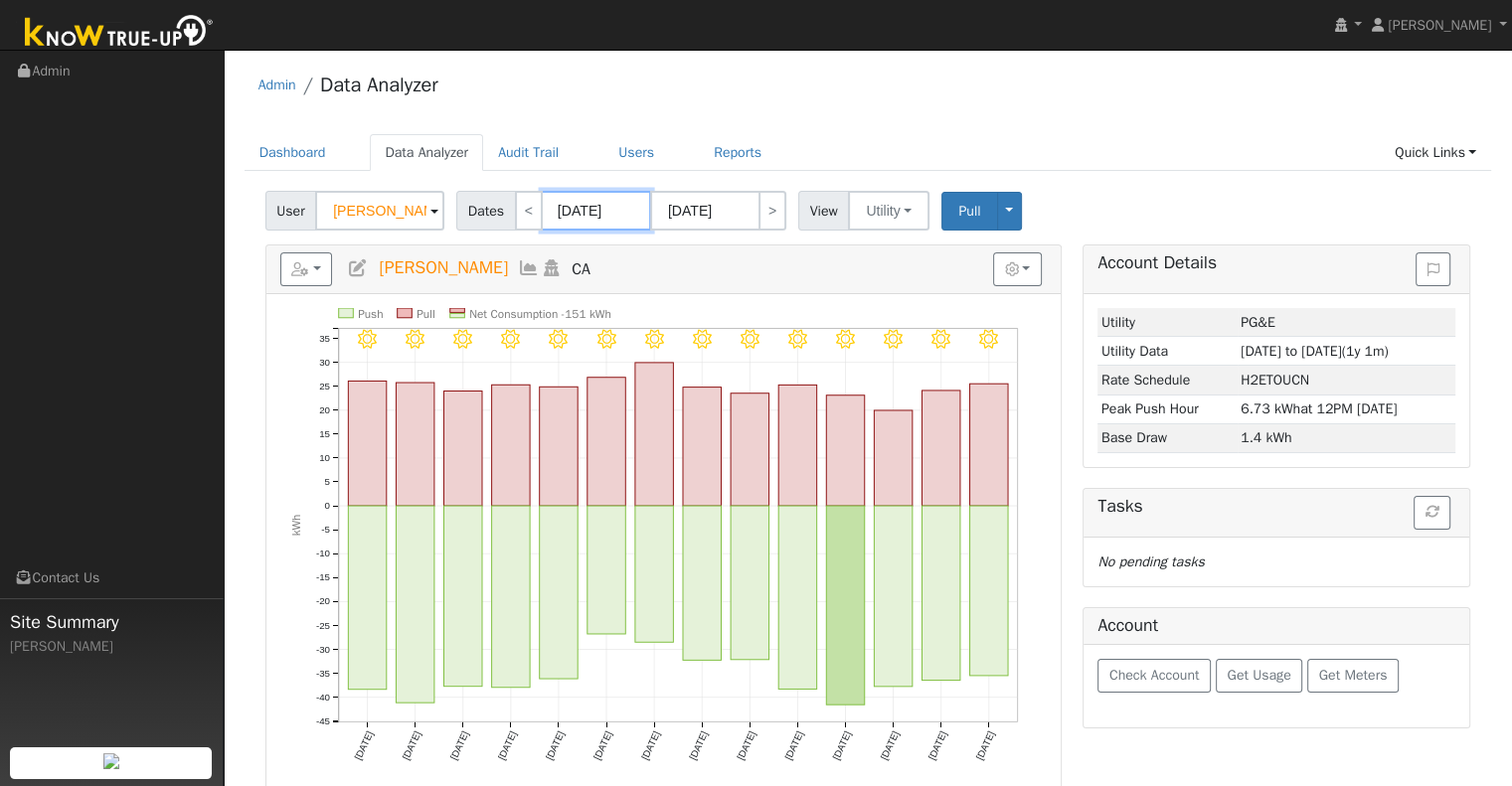 click on "[DATE]" at bounding box center [596, 211] 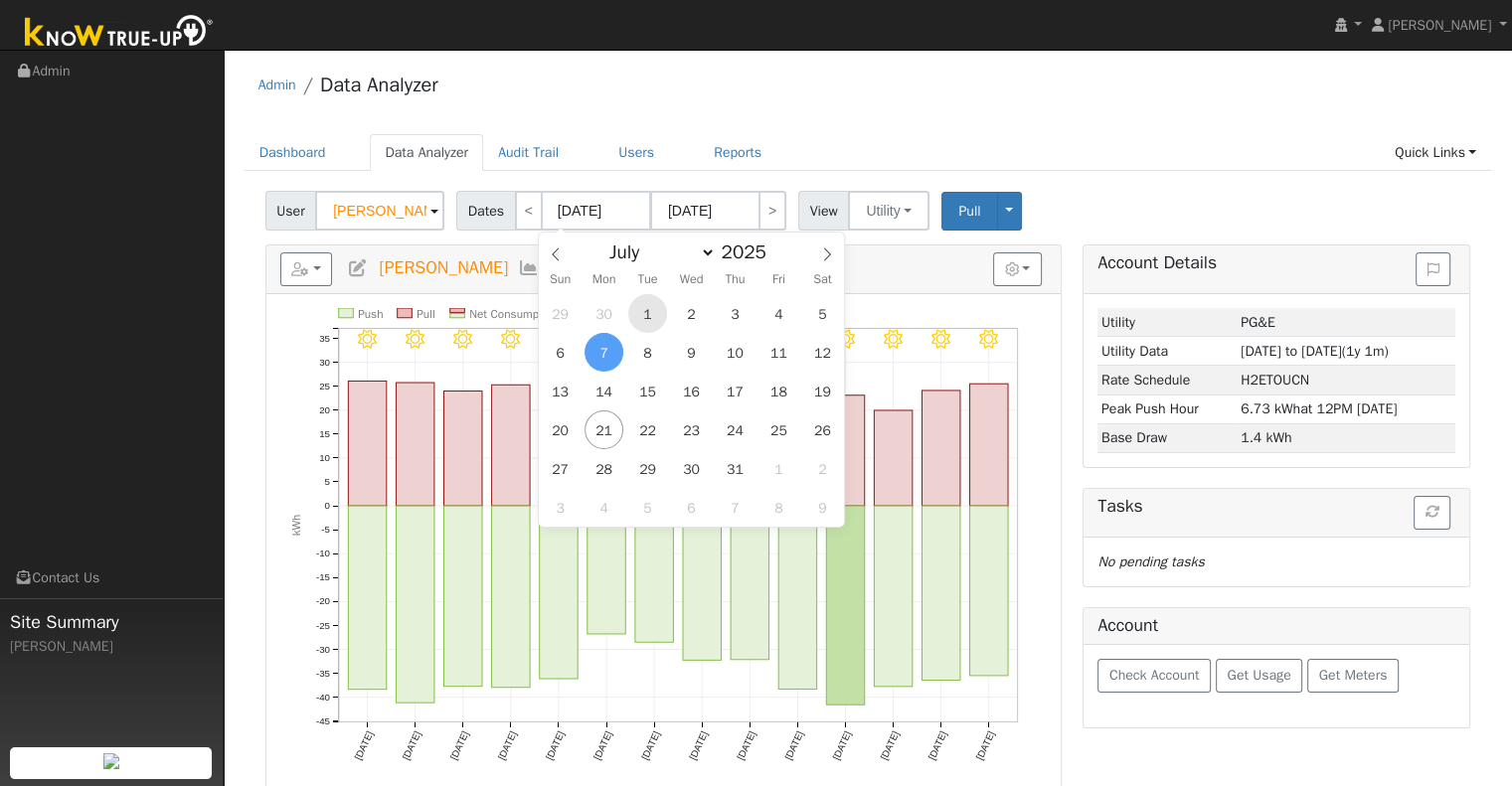 click on "1" at bounding box center [647, 313] 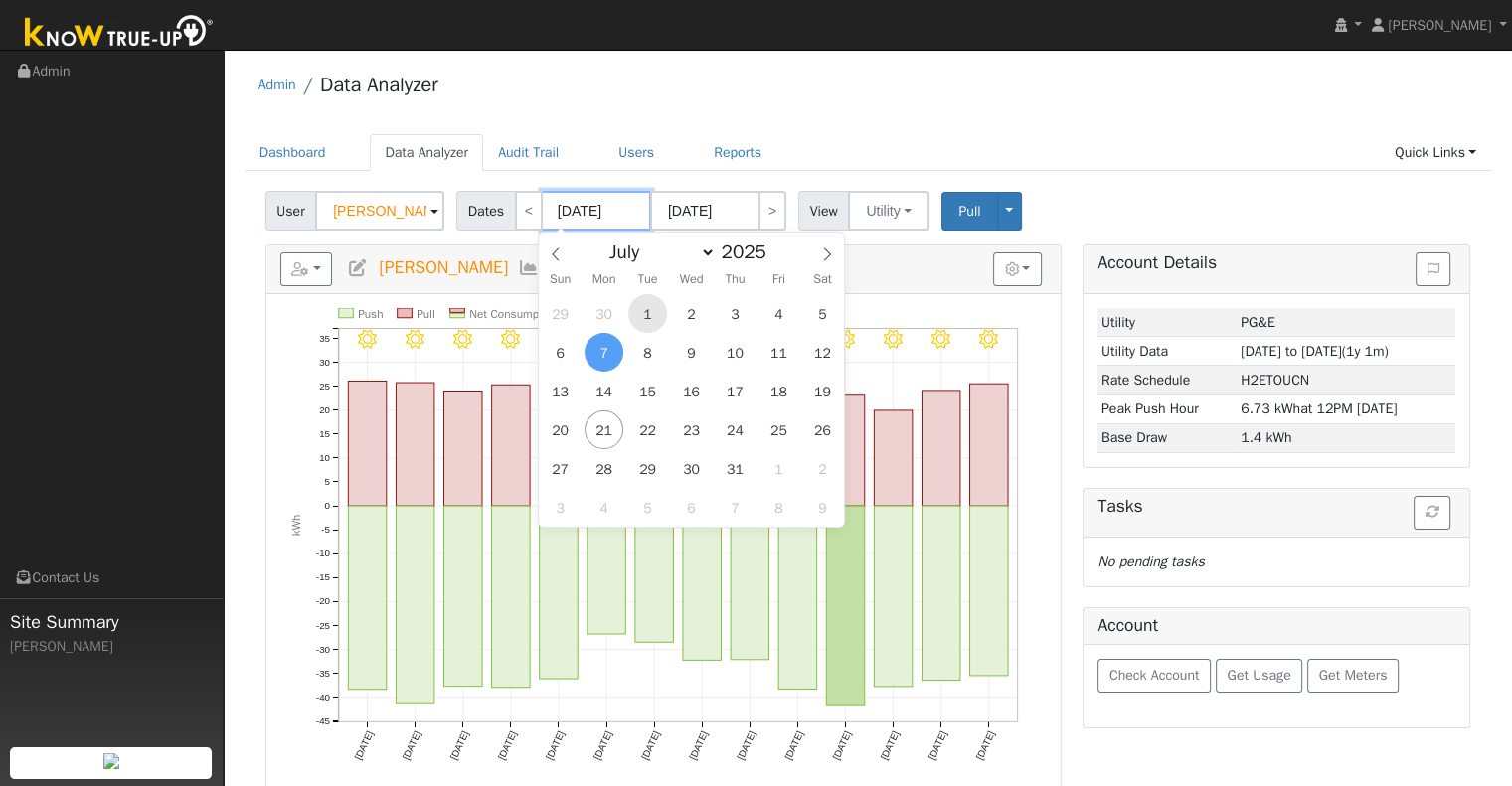 type on "[DATE]" 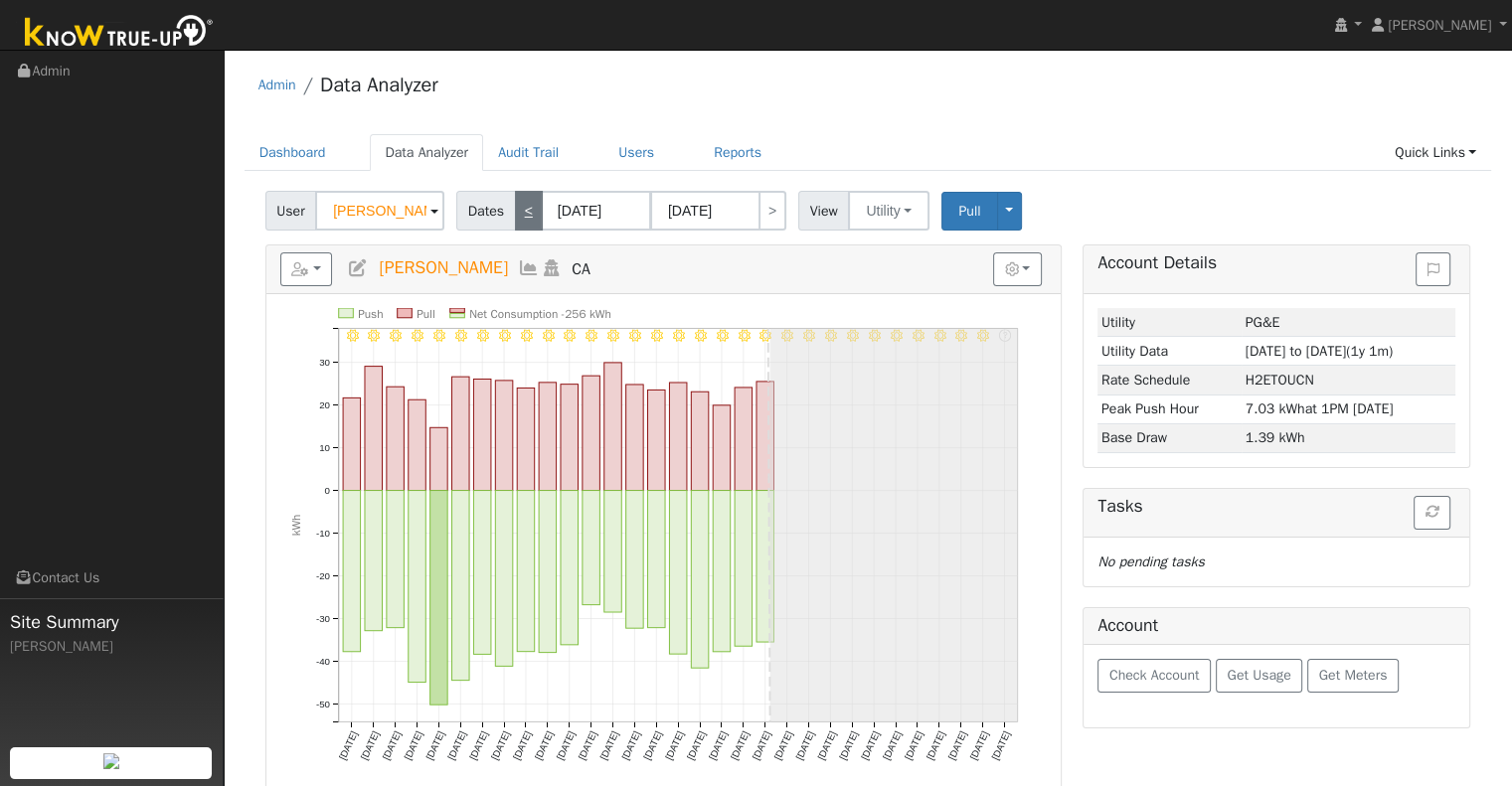 click on "<" at bounding box center (529, 211) 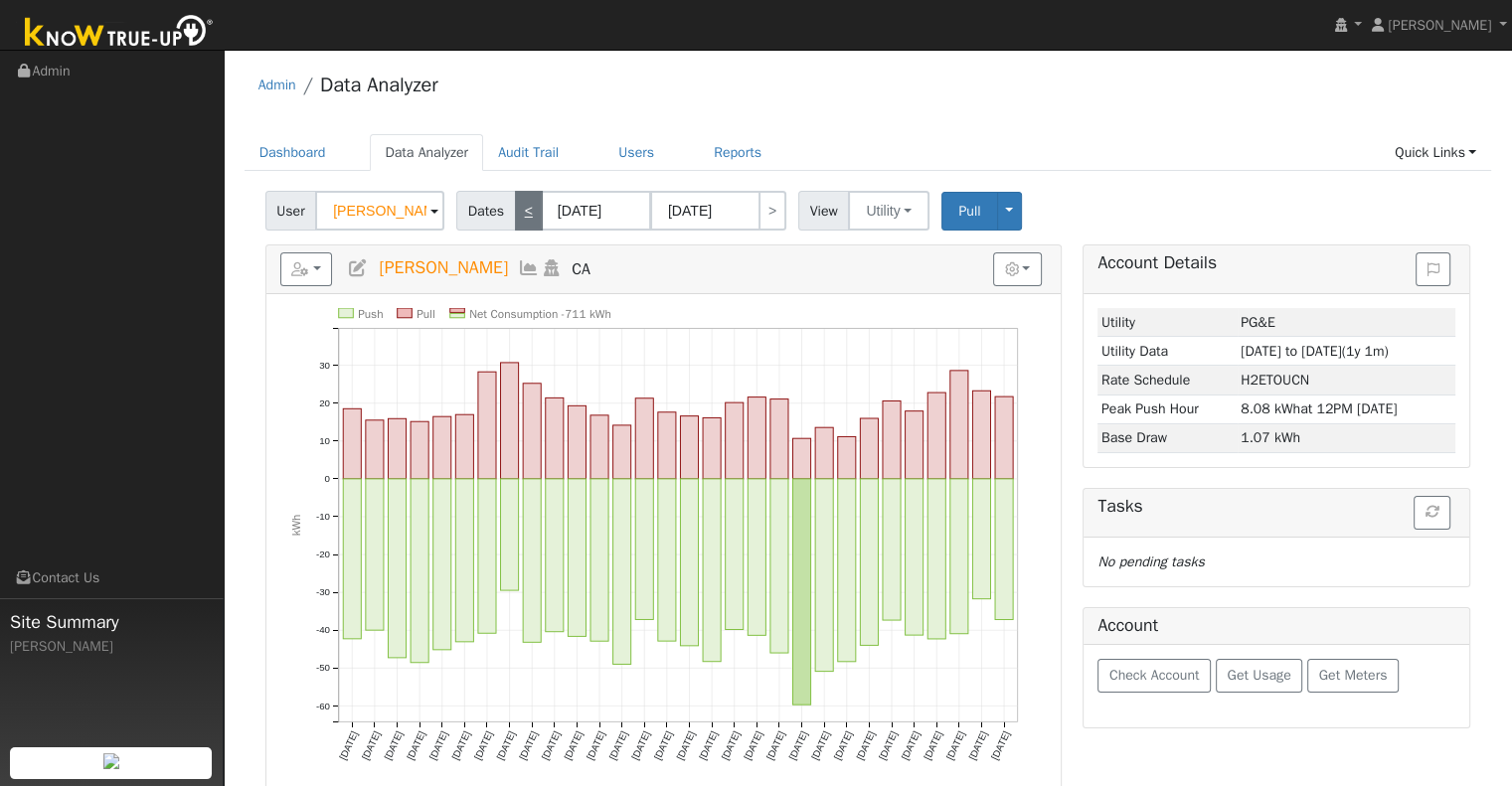 click on "<" at bounding box center (529, 211) 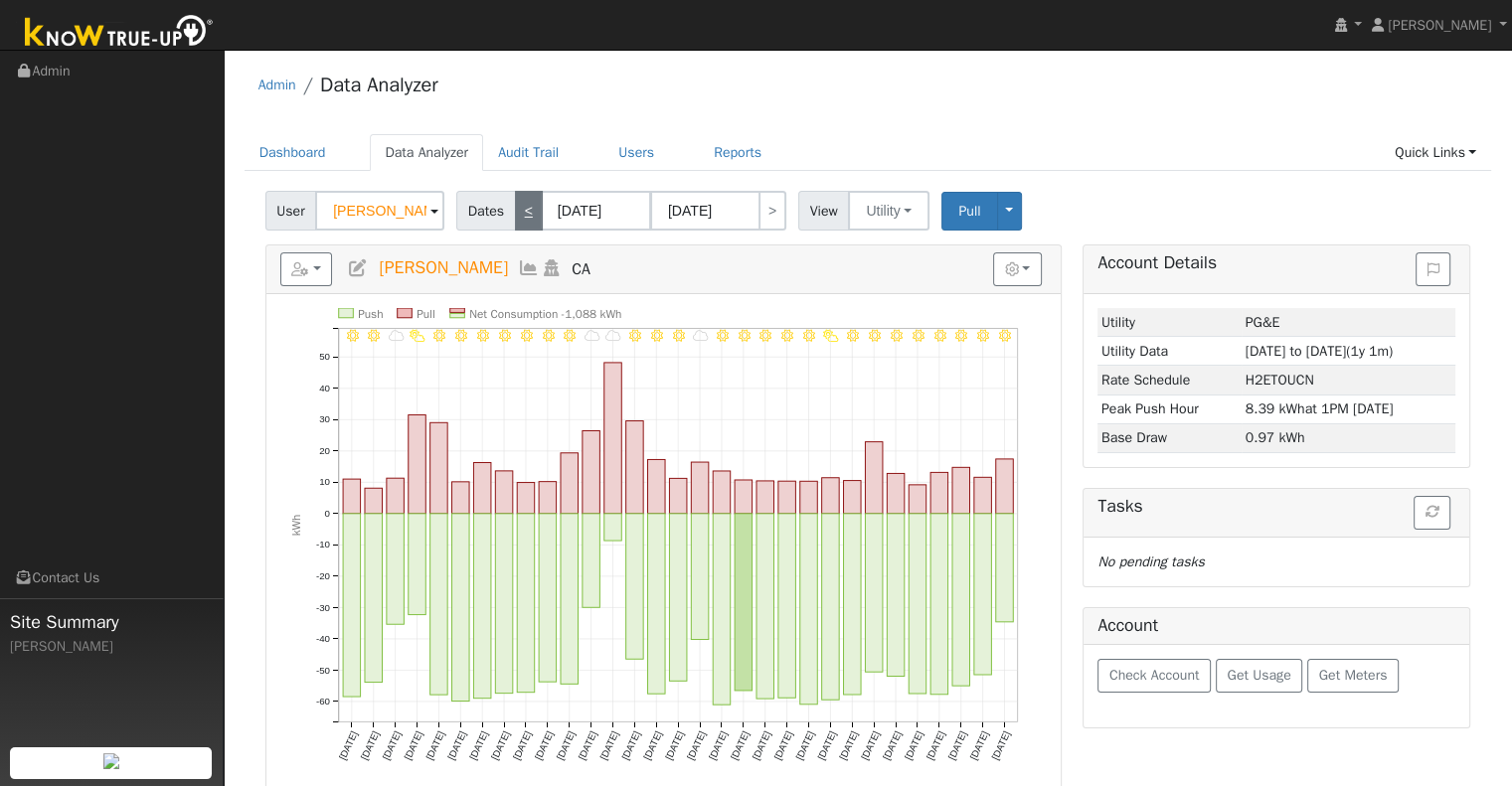 click on "<" at bounding box center (529, 211) 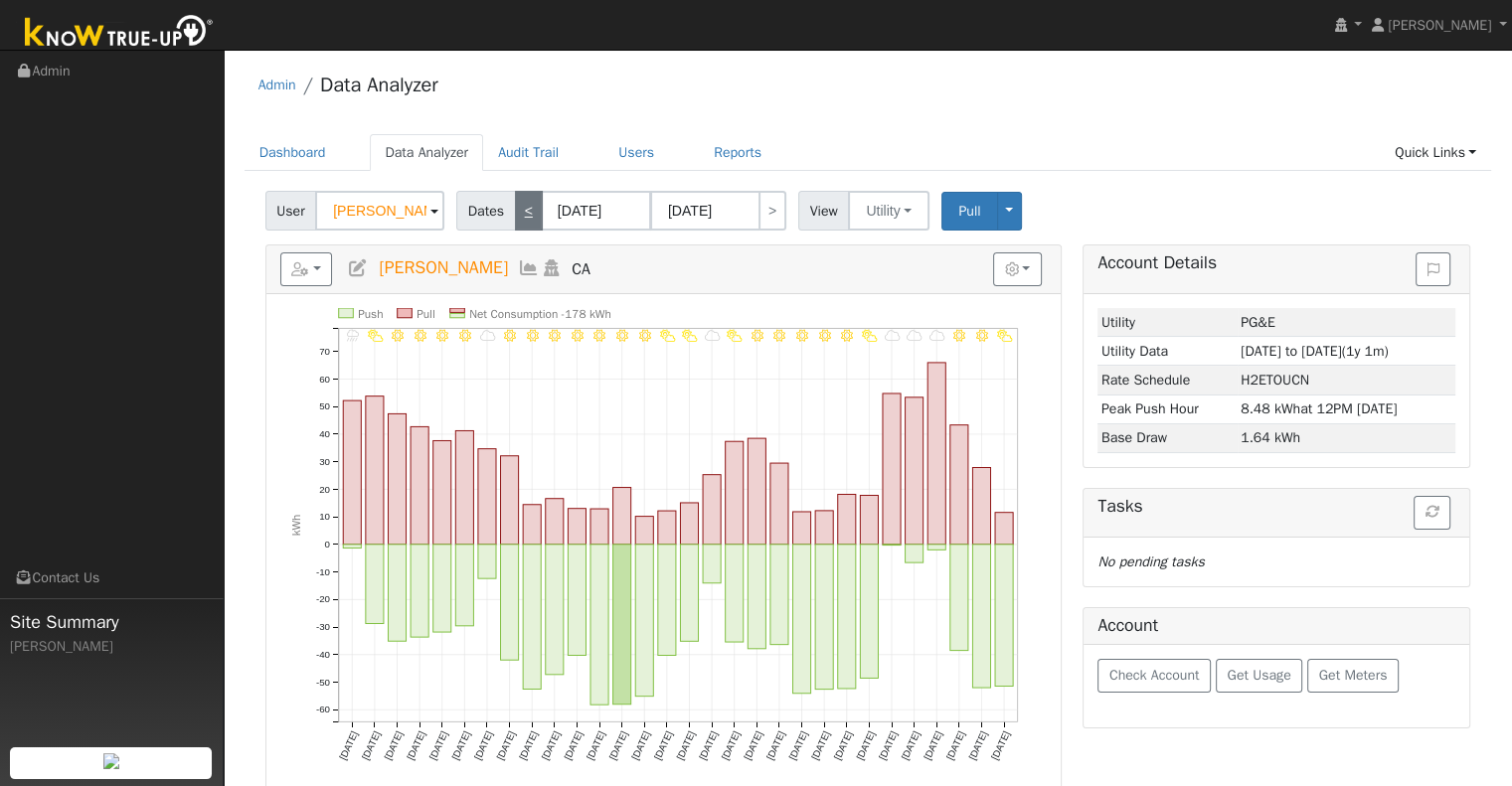 click on "<" at bounding box center (529, 211) 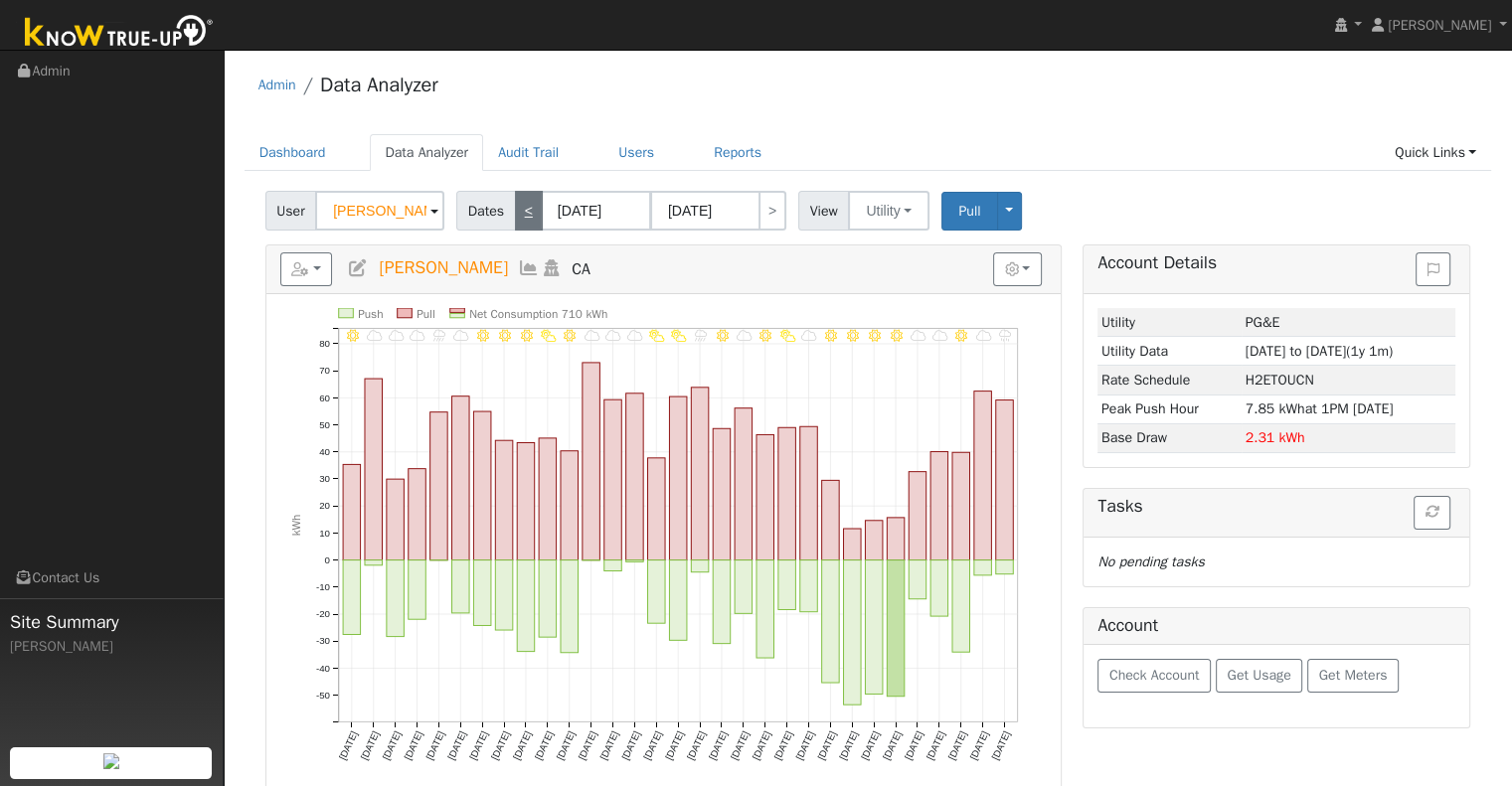 click on "<" at bounding box center [529, 211] 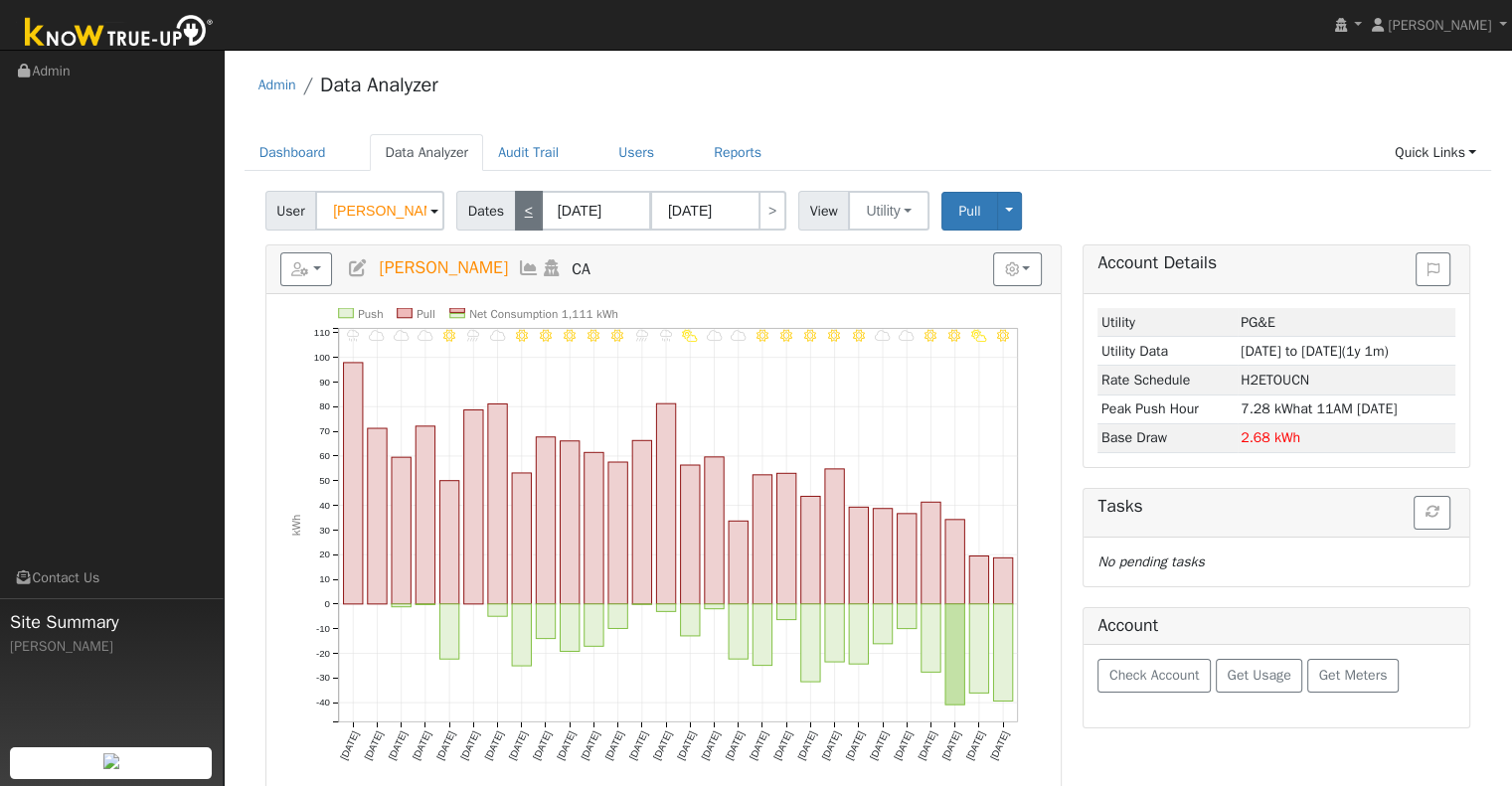 click on "<" at bounding box center [529, 211] 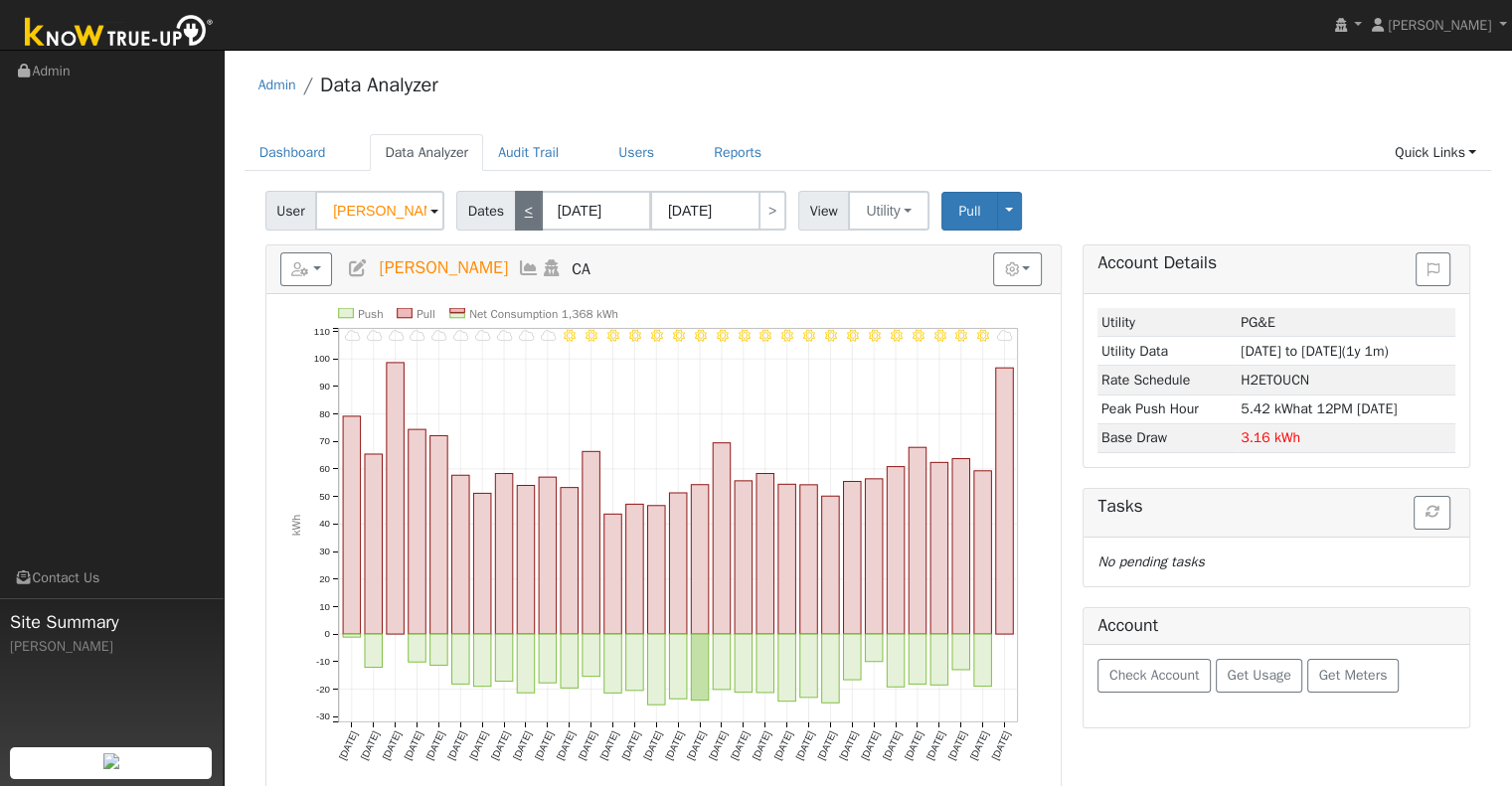 click on "<" at bounding box center [529, 211] 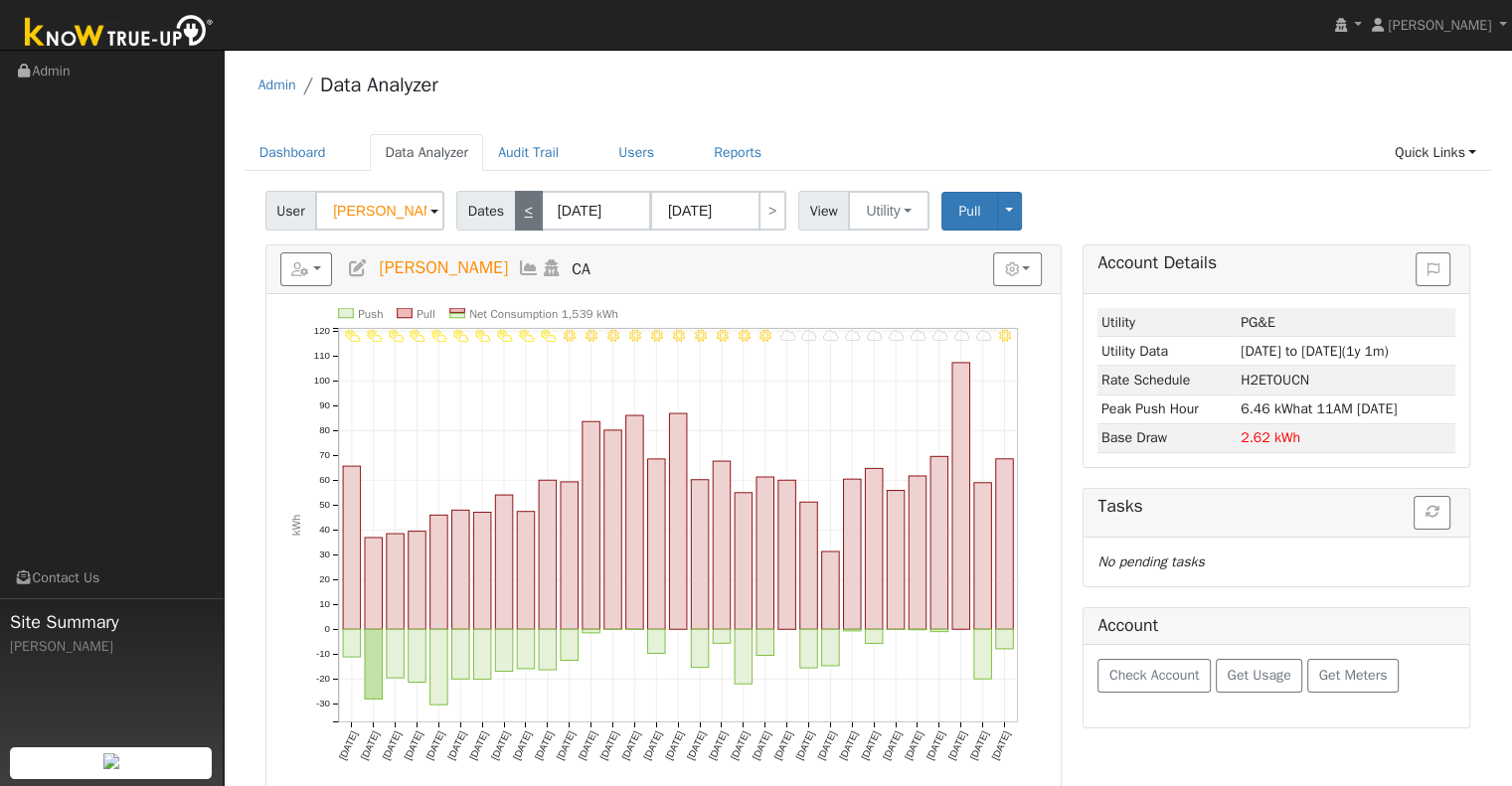 click on "<" at bounding box center [529, 211] 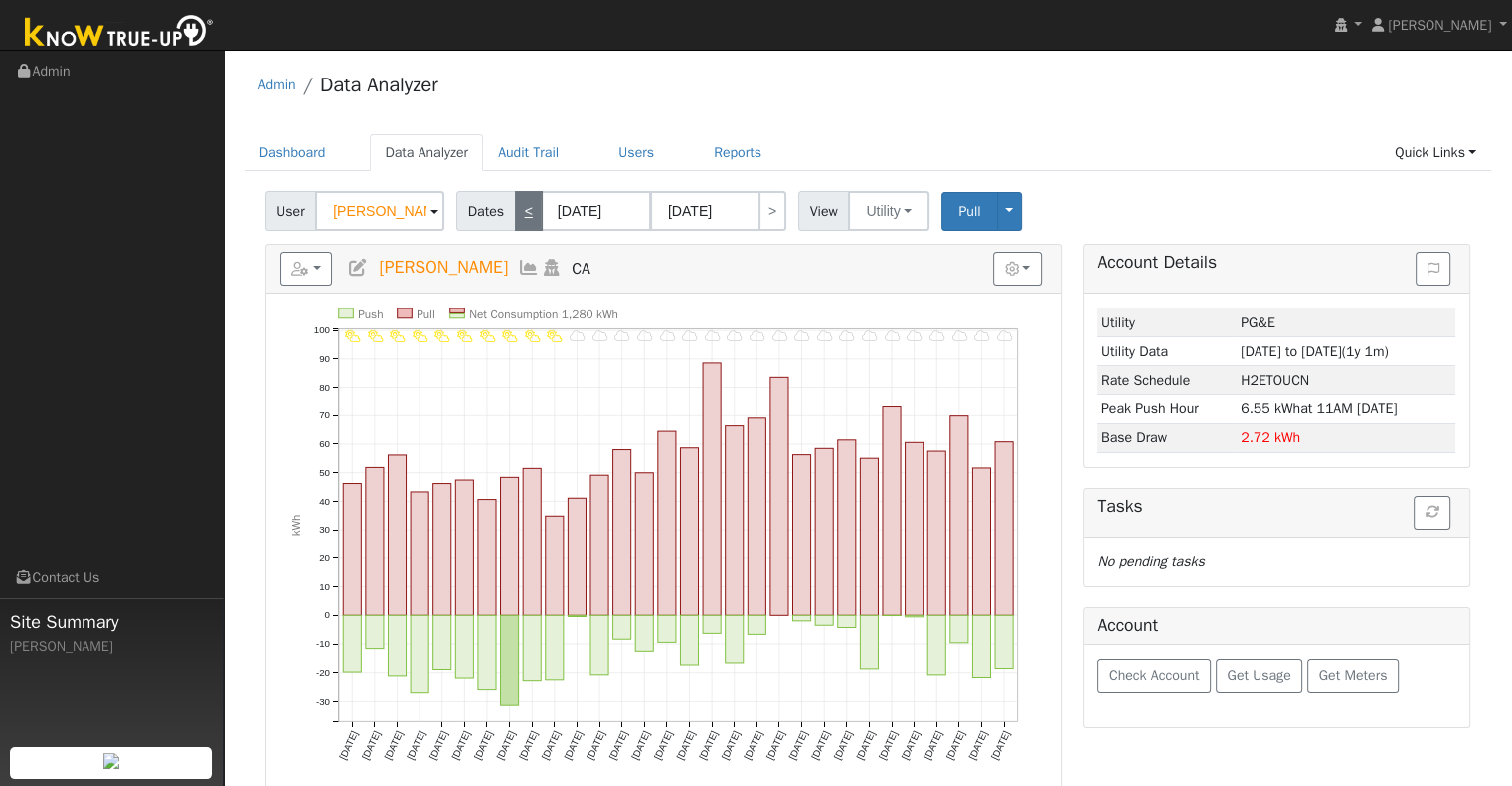 click on "<" at bounding box center [529, 211] 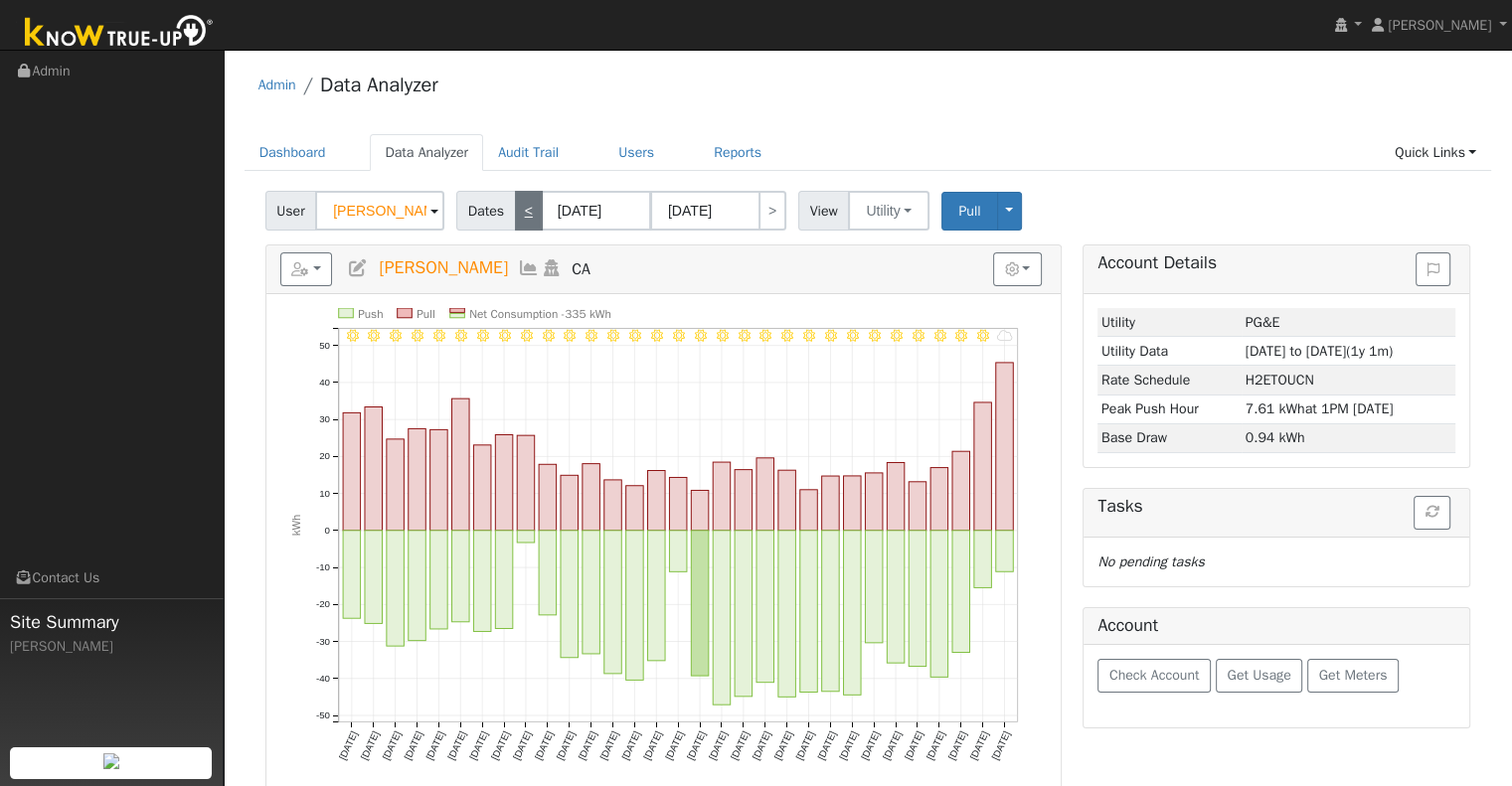 click on "<" at bounding box center (529, 211) 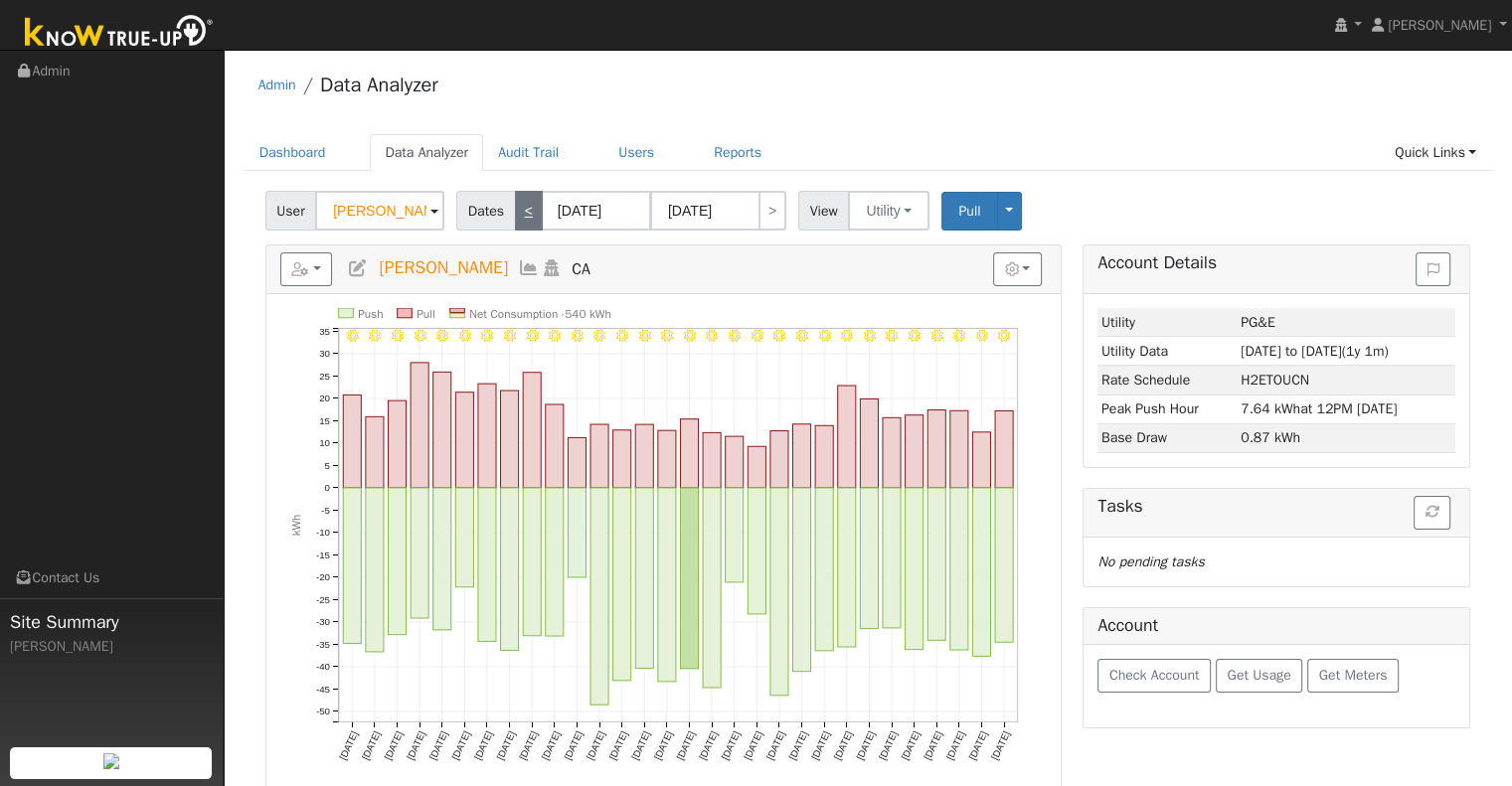 click on "<" at bounding box center (529, 211) 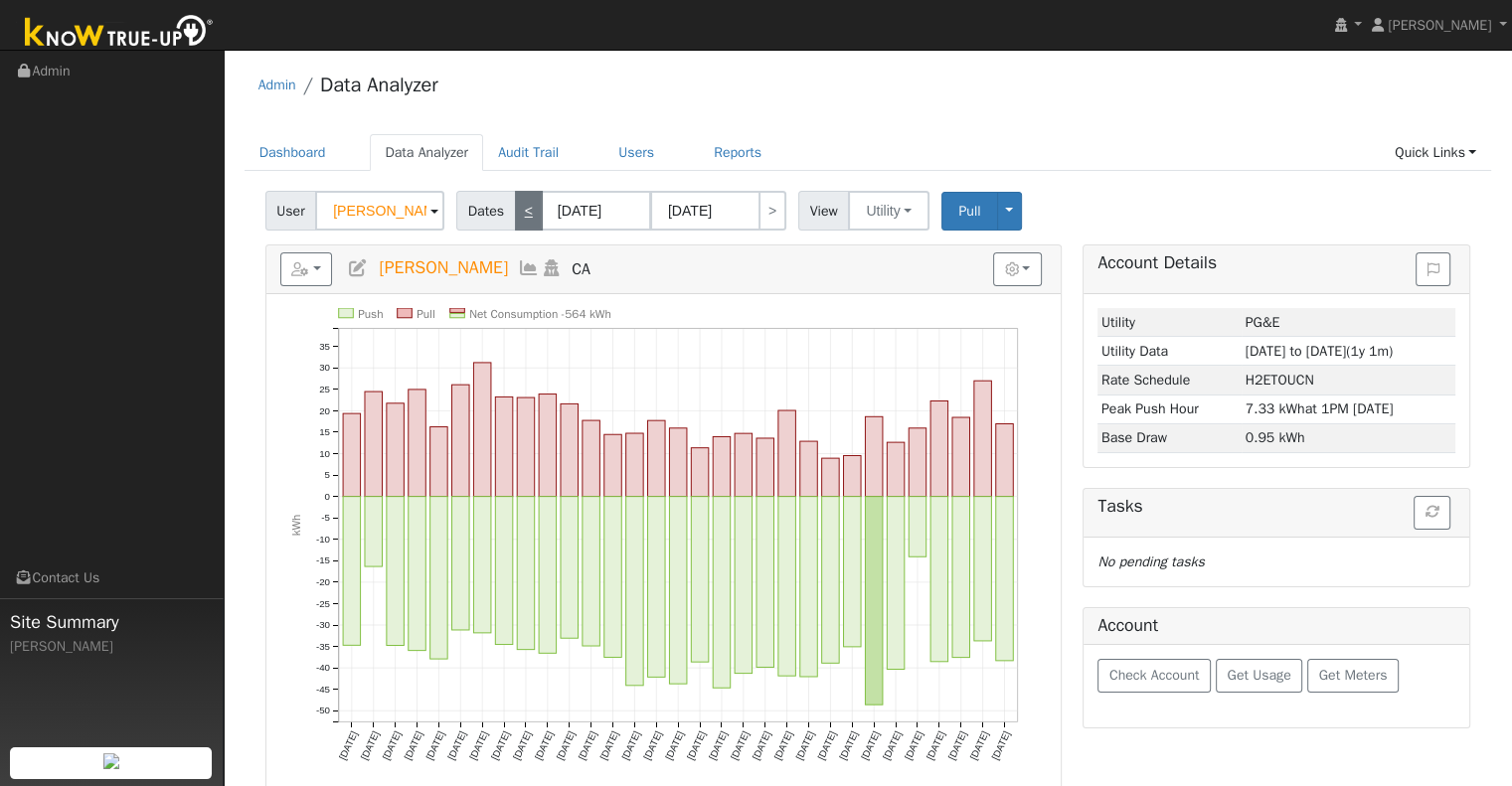 click on "<" at bounding box center [529, 211] 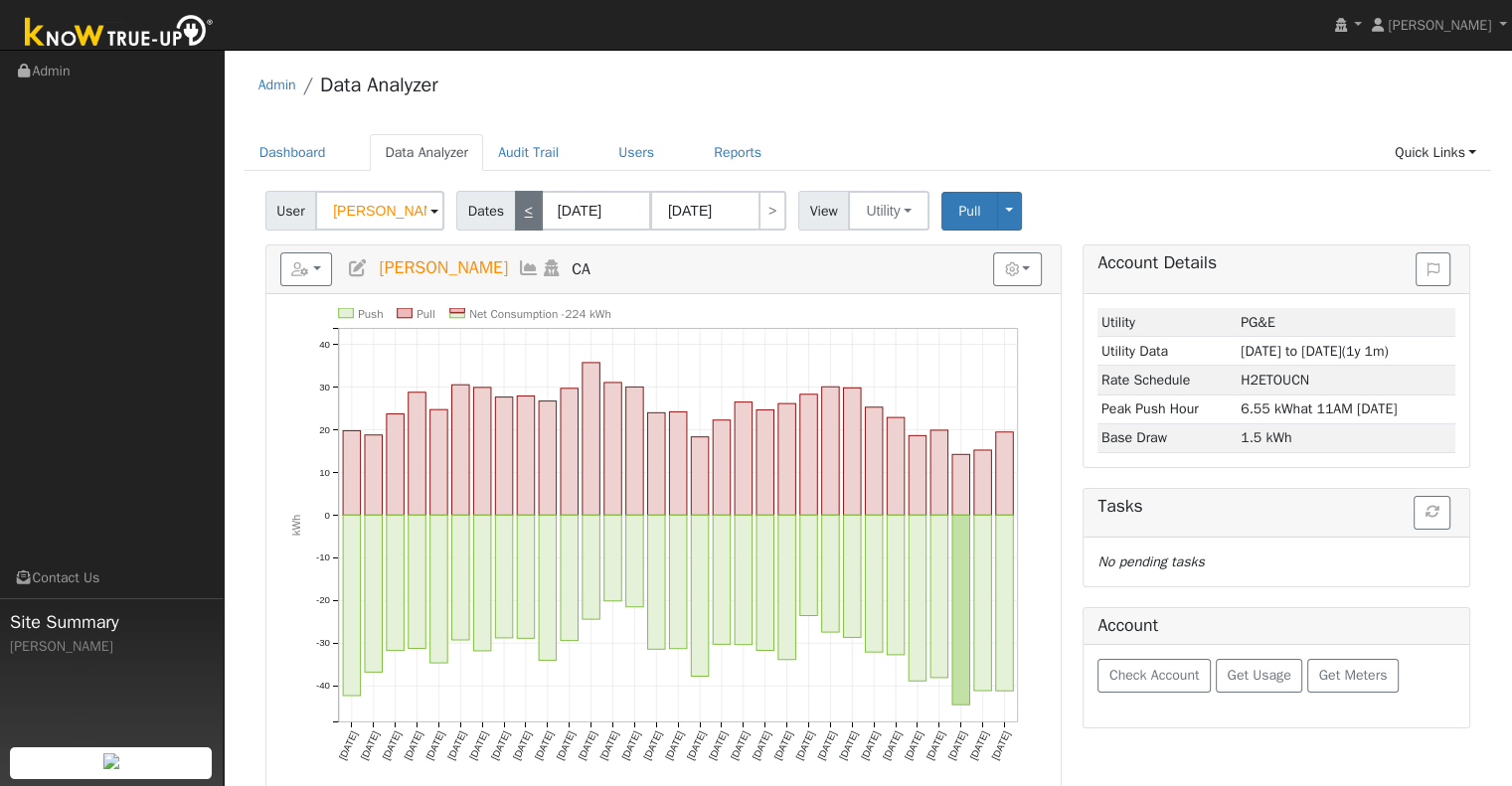 click on "<" at bounding box center [529, 211] 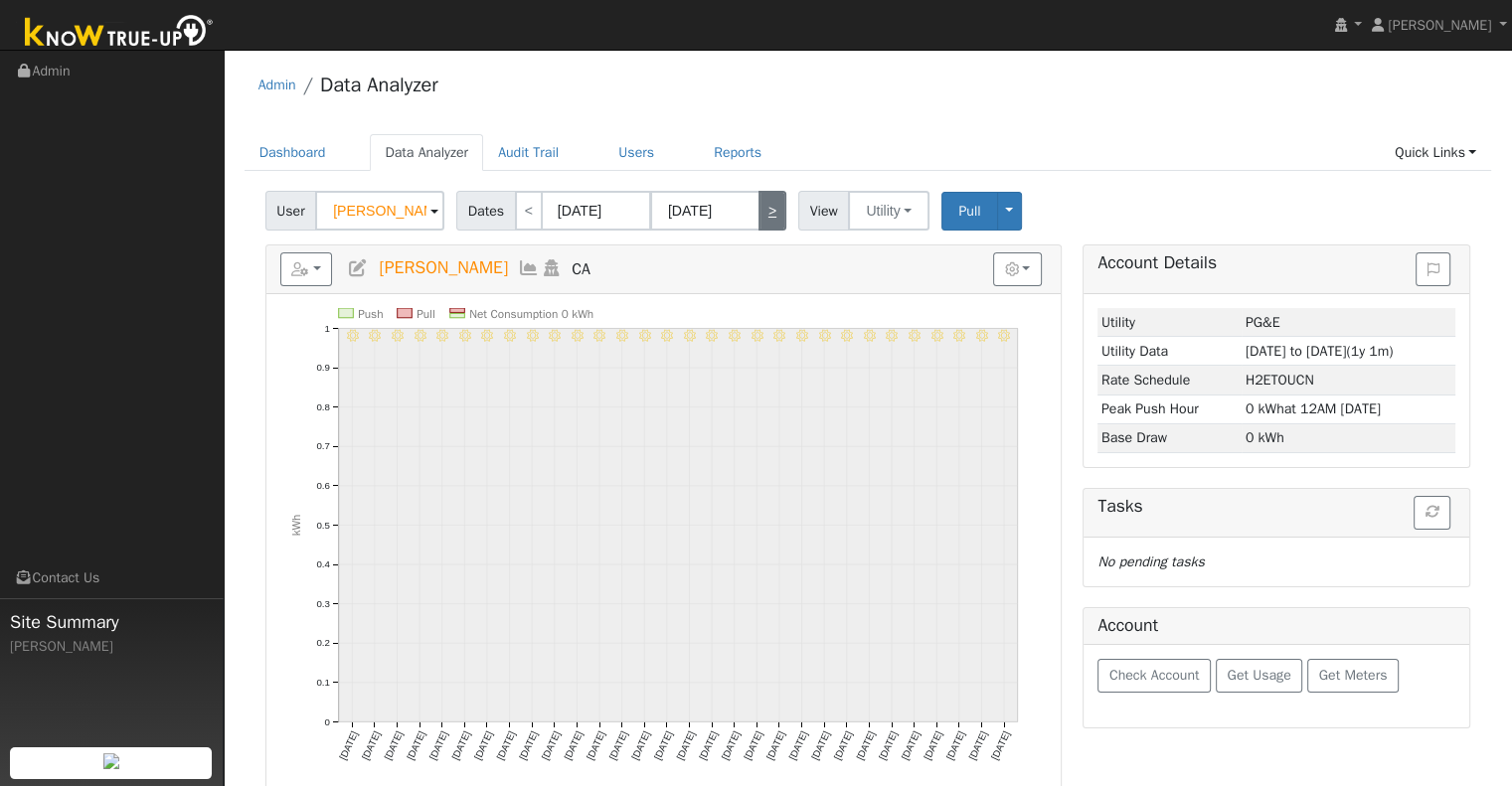 click on ">" at bounding box center [772, 211] 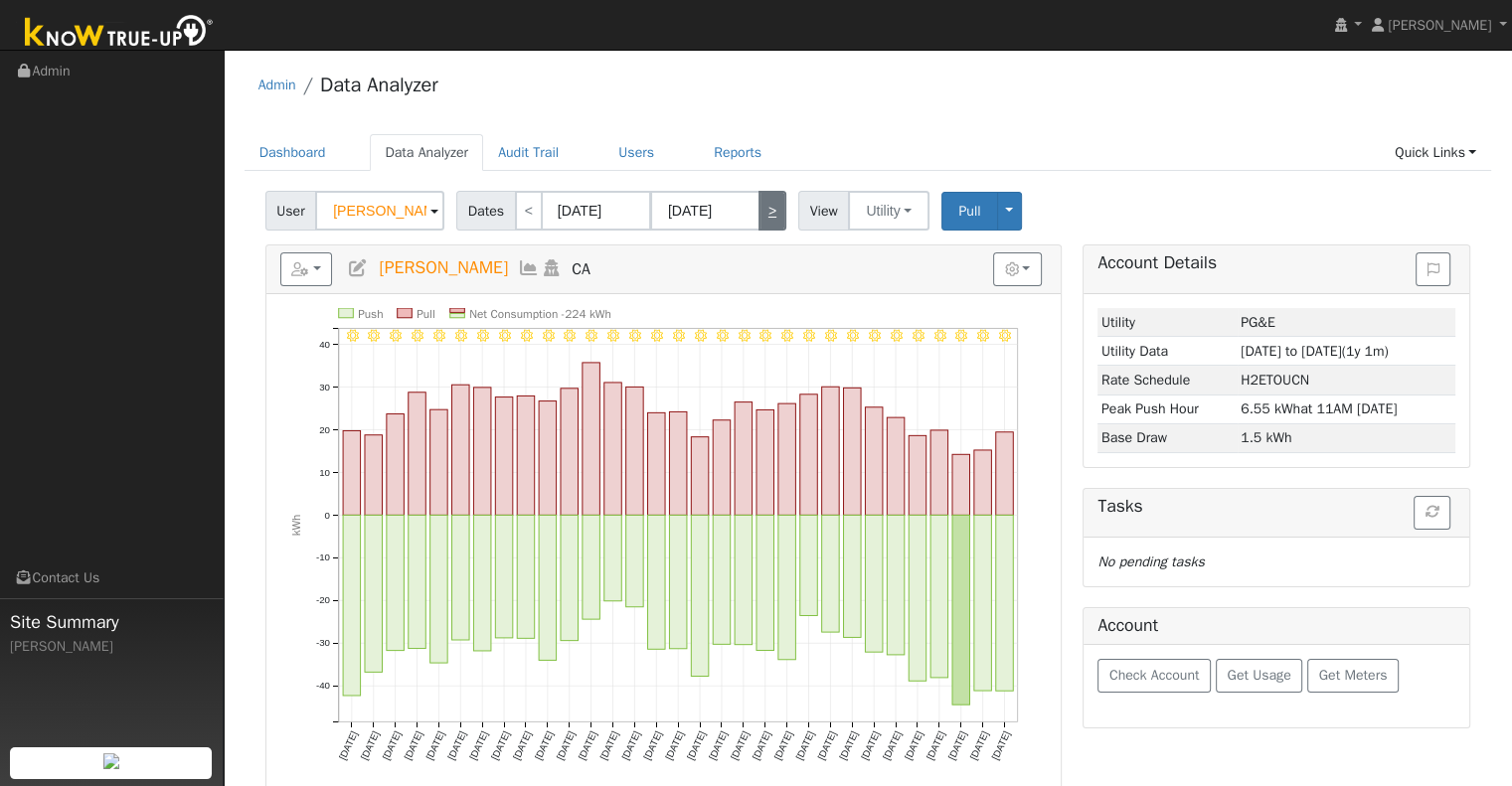 click on ">" at bounding box center (772, 211) 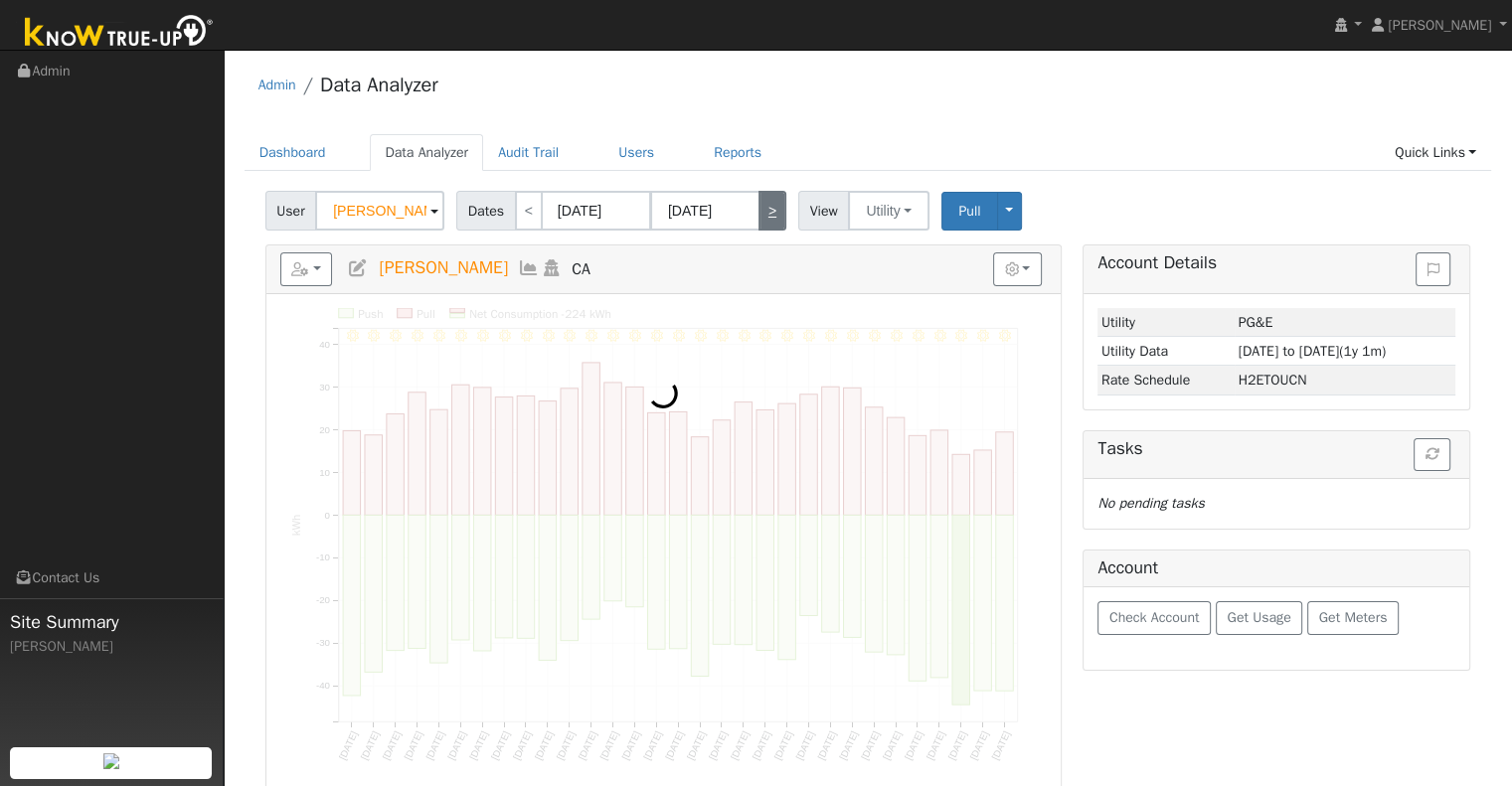 click on ">" at bounding box center [772, 211] 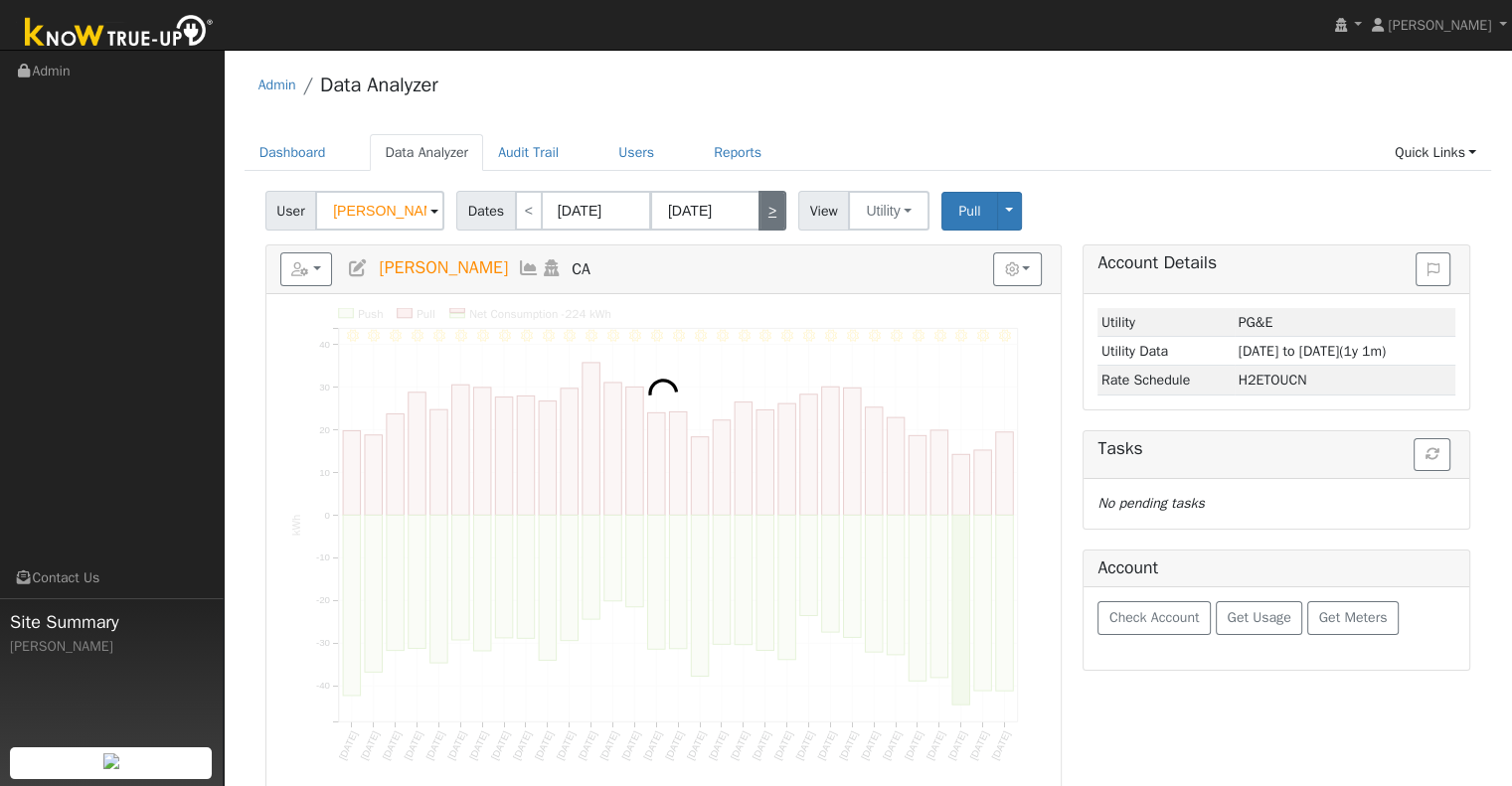 type on "[DATE]" 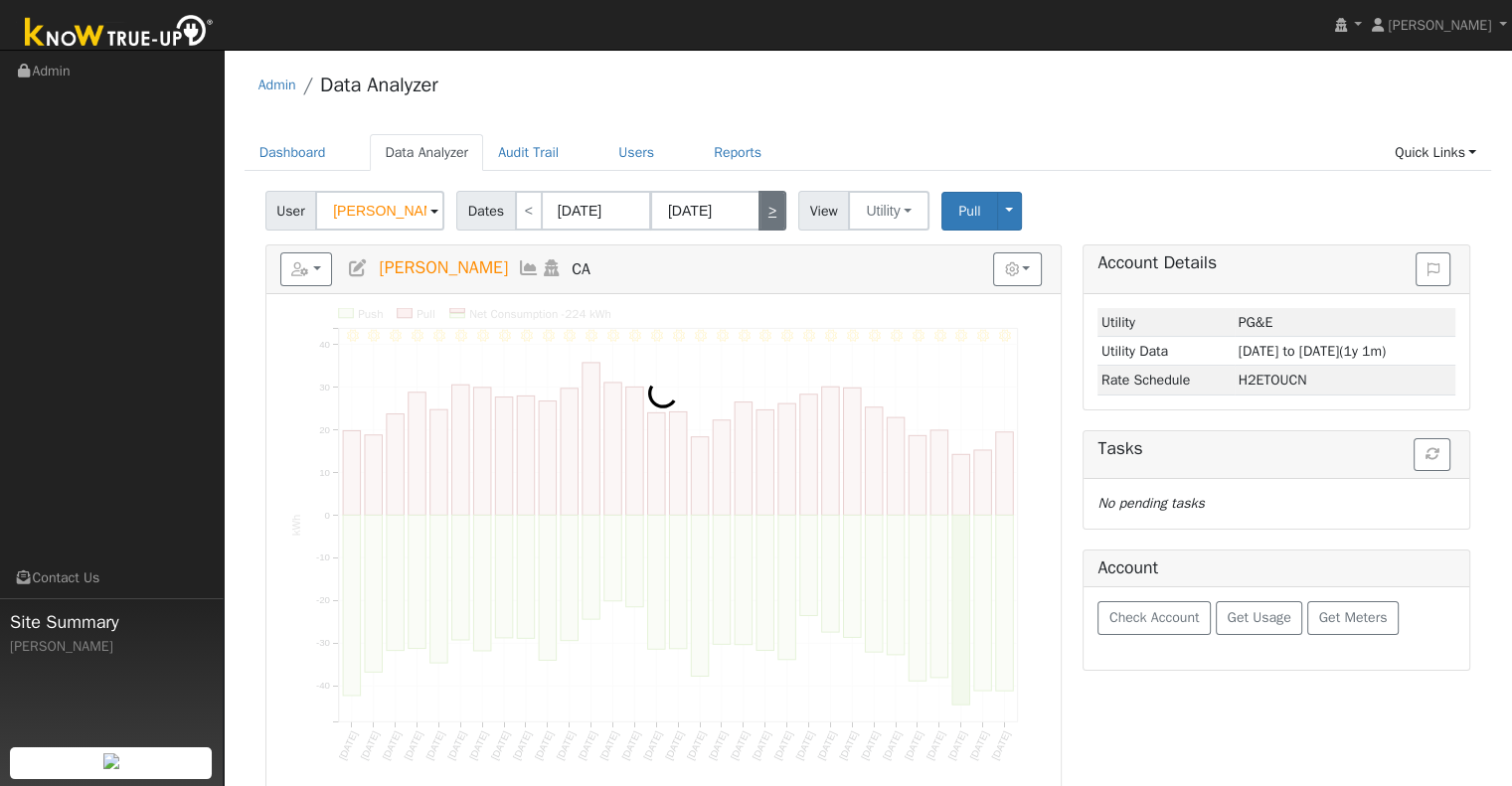 type on "[DATE]" 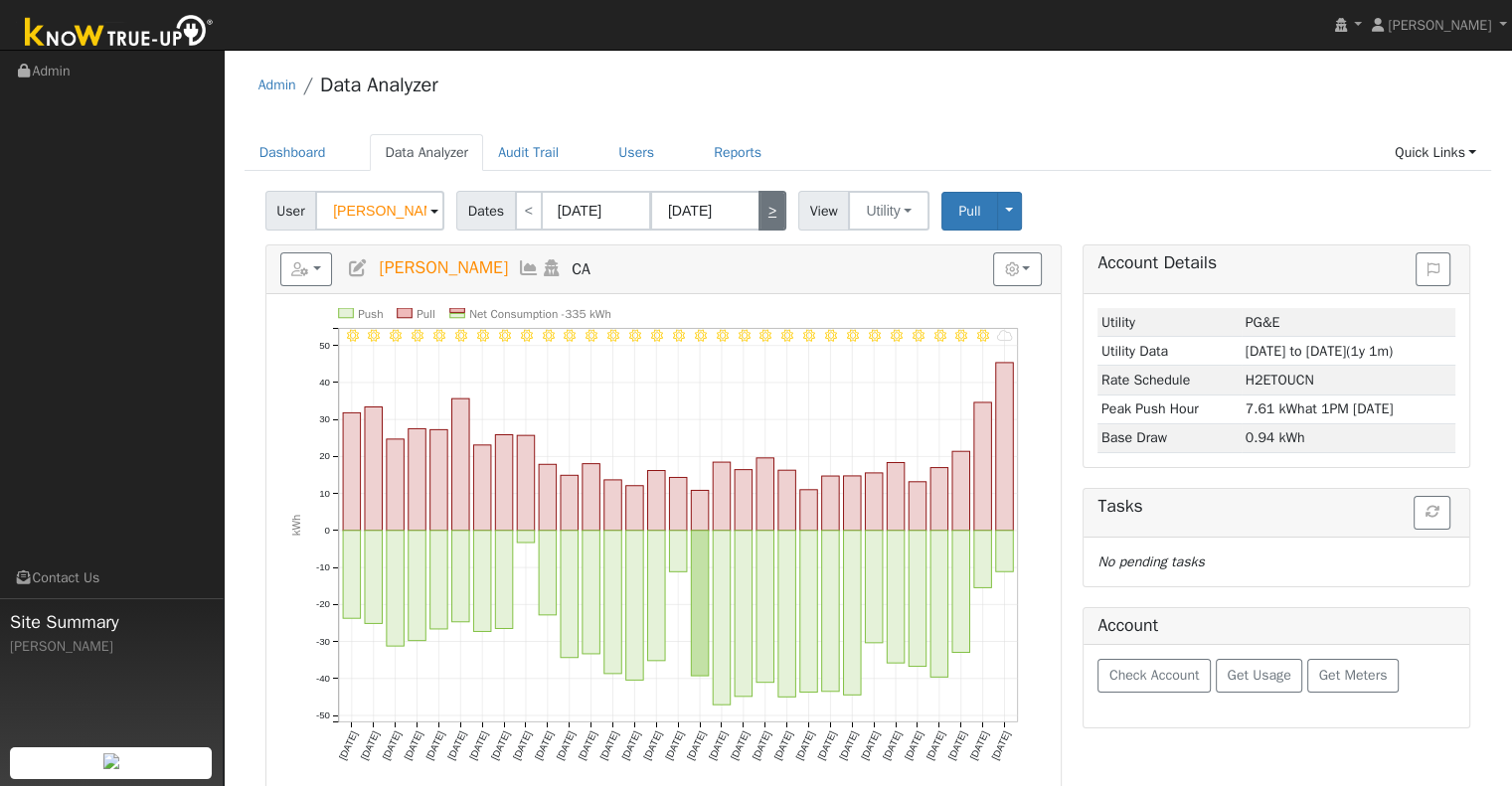 click on ">" at bounding box center (772, 211) 